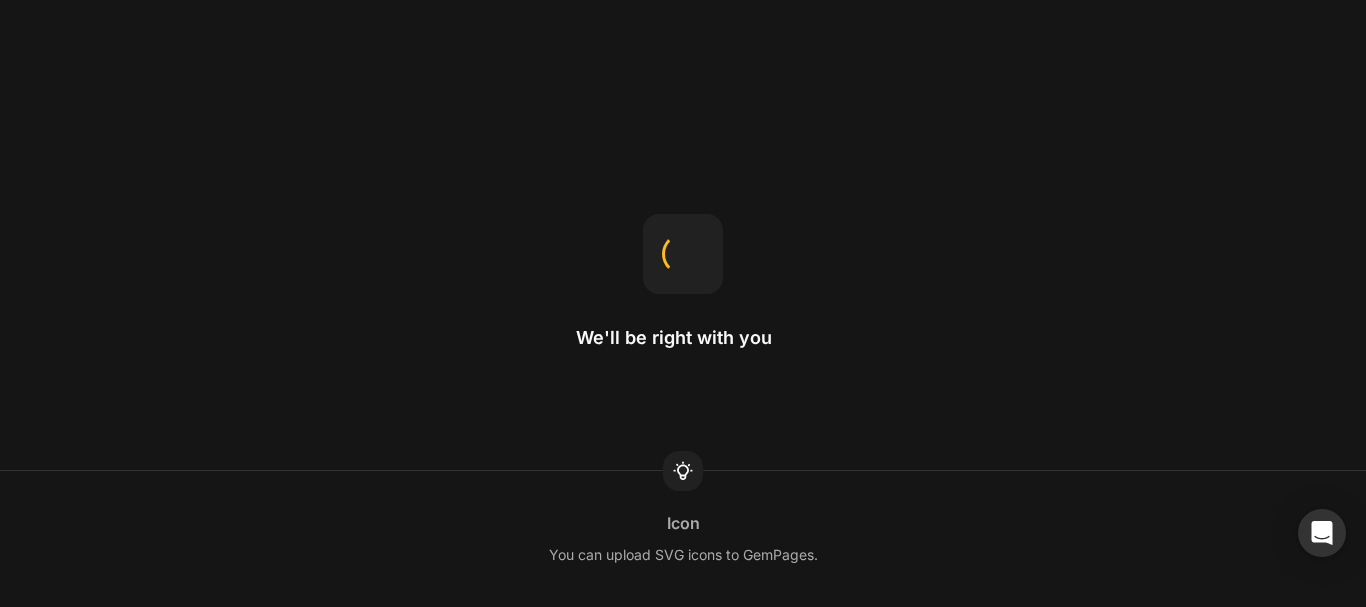 scroll, scrollTop: 0, scrollLeft: 0, axis: both 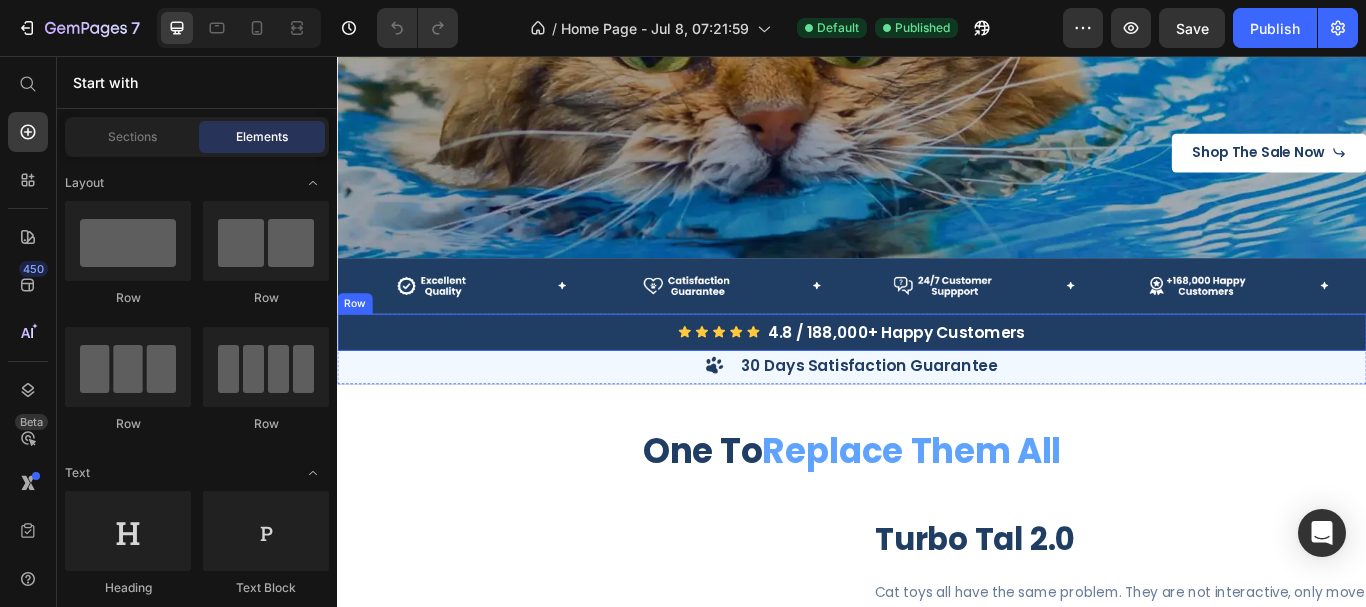 click on "Icon Icon Icon Icon Icon Icon List 4.8 / 188,000+ Happy Customers Heading Row" at bounding box center [937, 378] 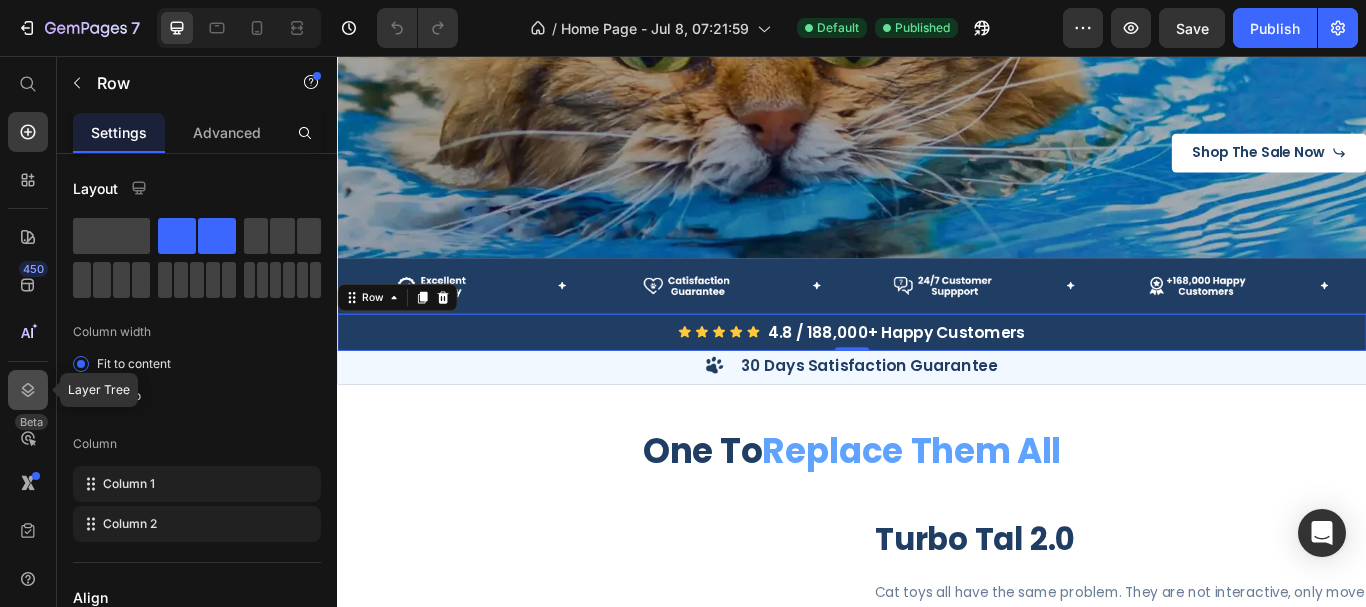 click 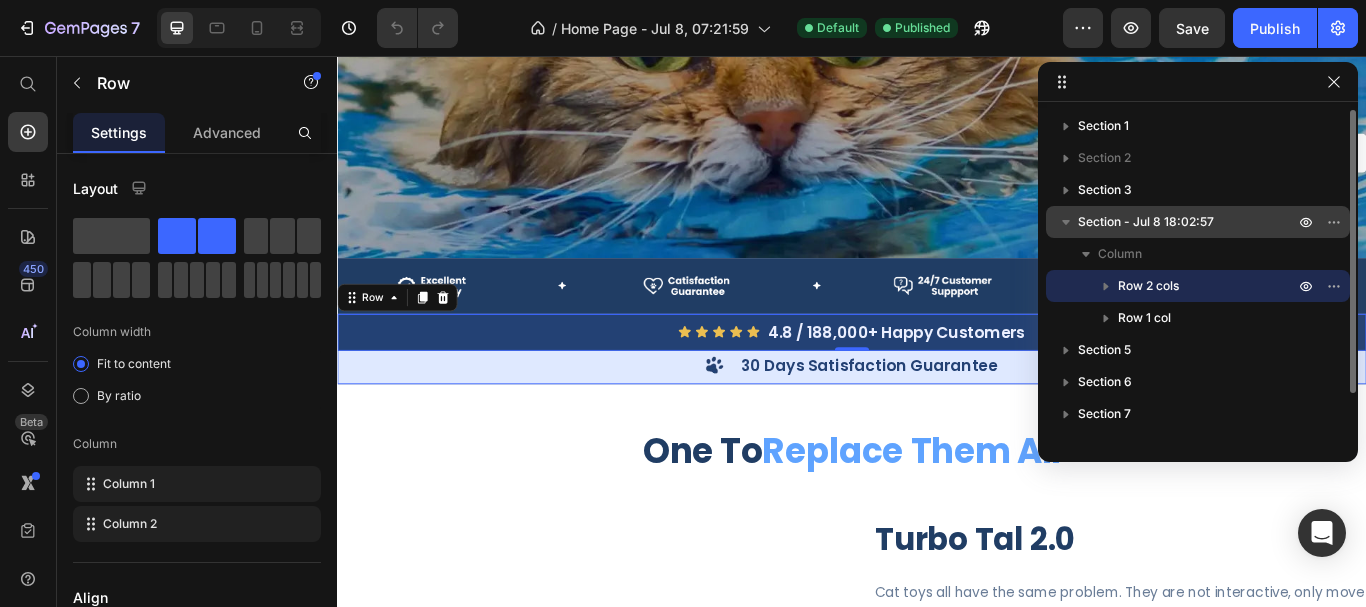 click on "Section - [DATE] [TIME]" at bounding box center [1146, 222] 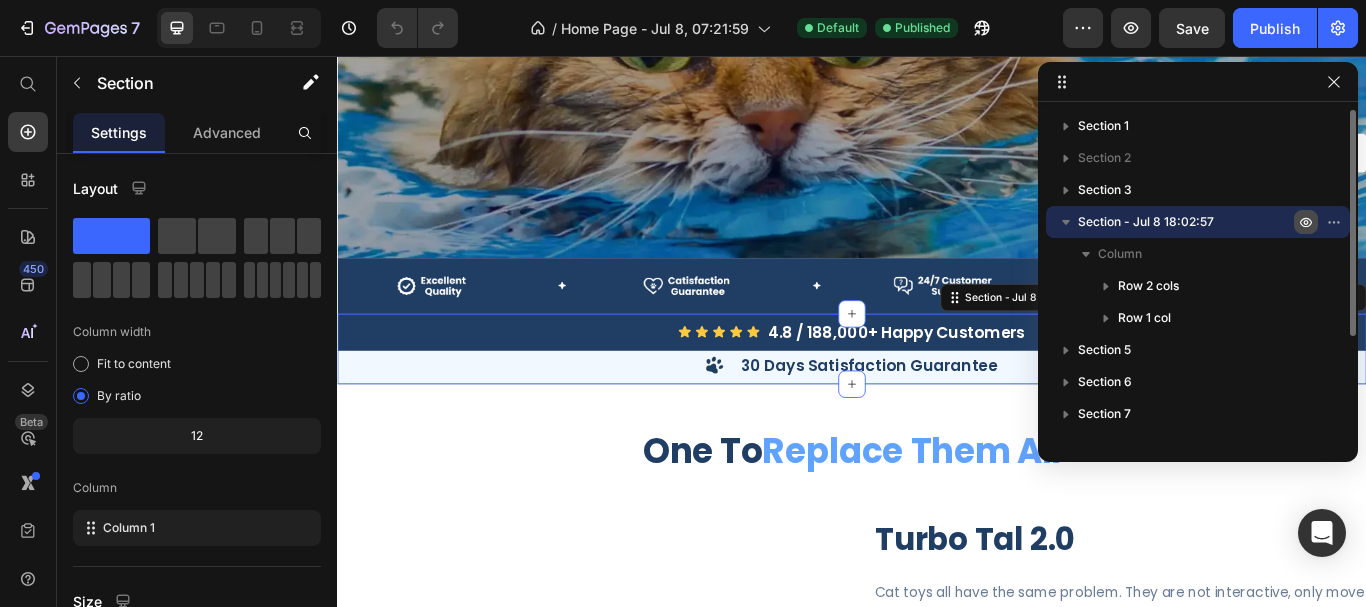 click 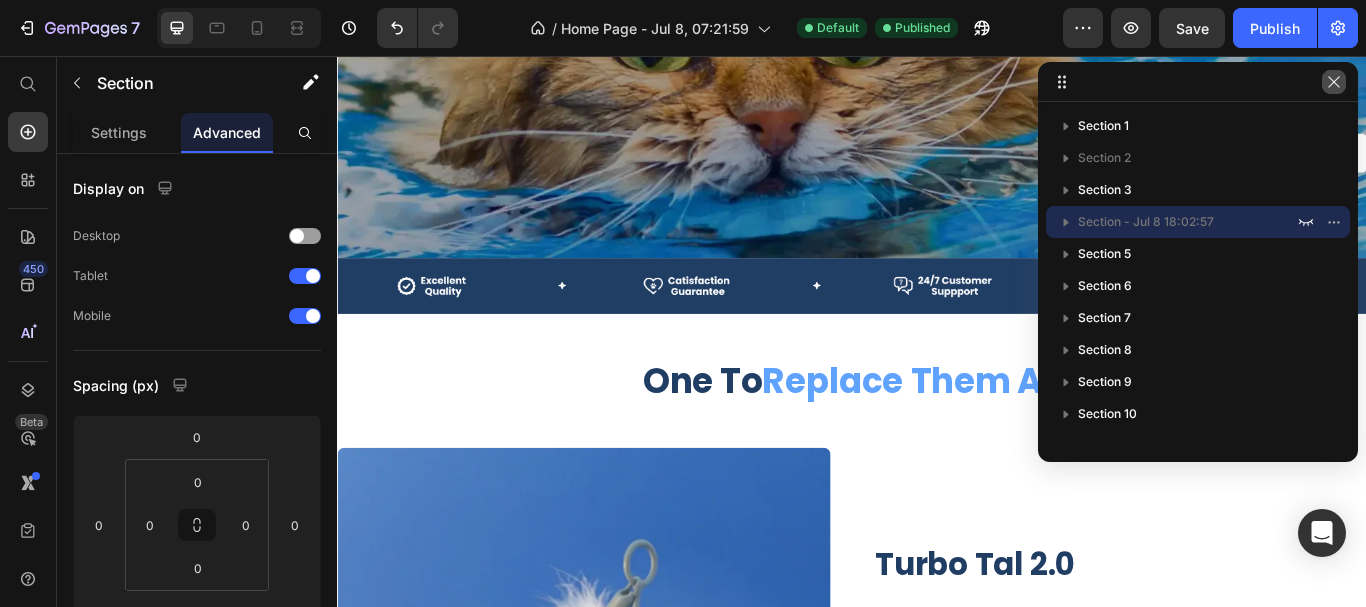 click 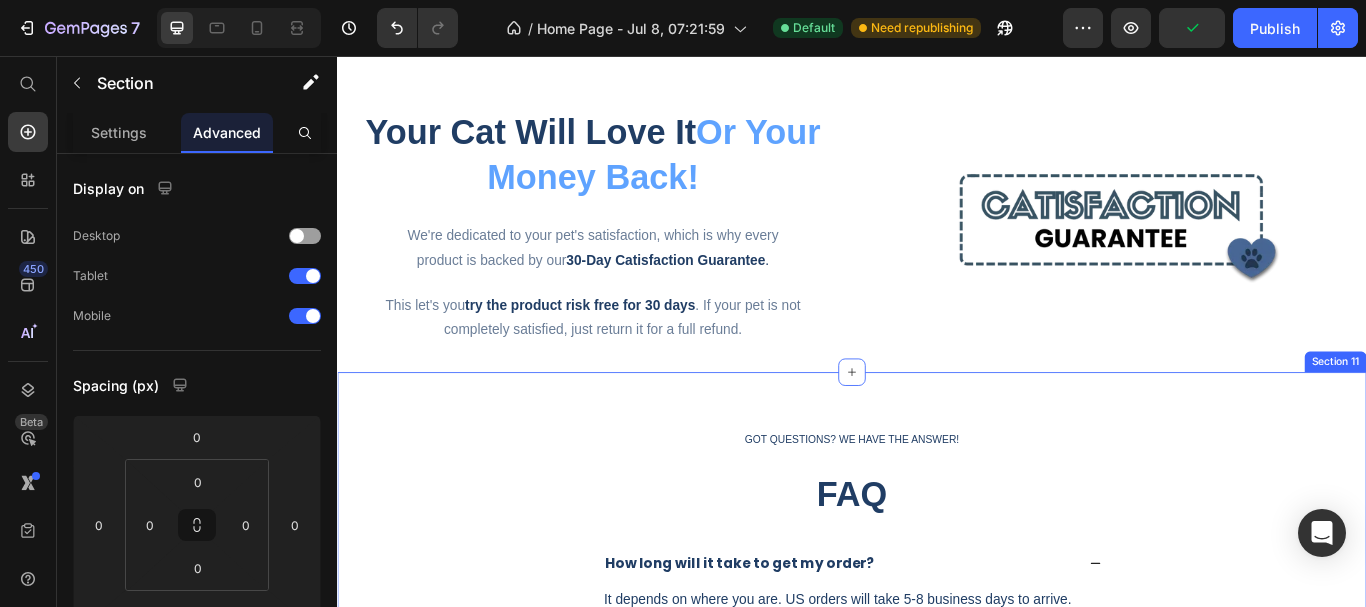 scroll, scrollTop: 4000, scrollLeft: 0, axis: vertical 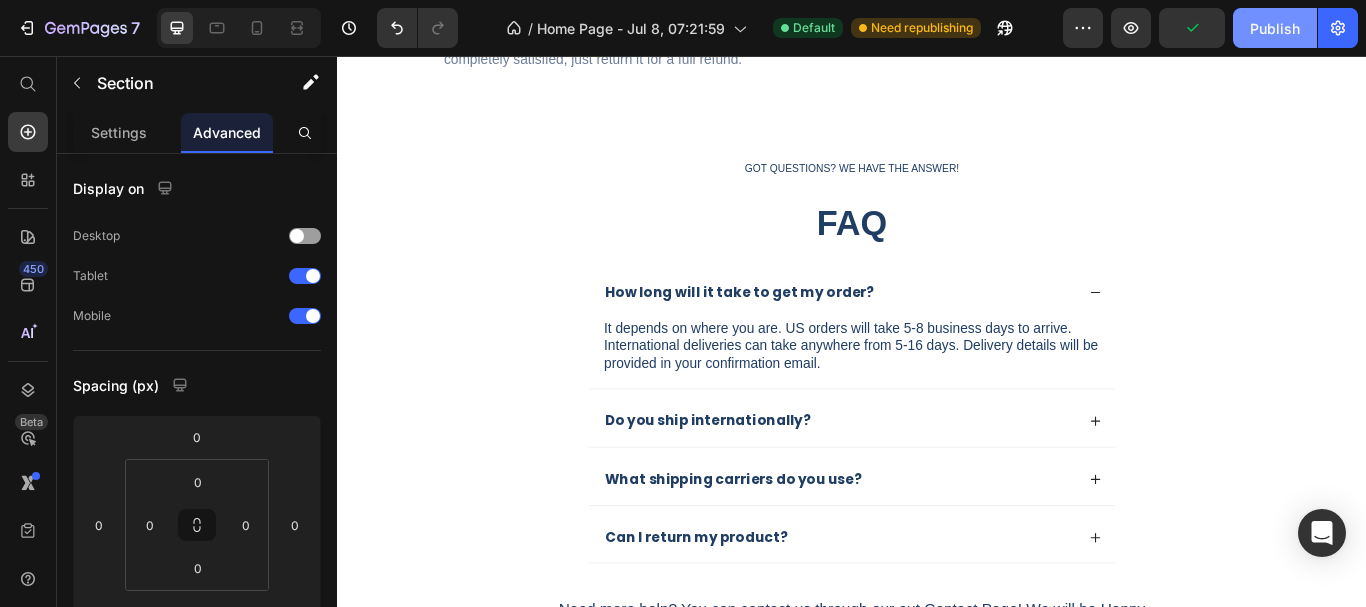 click on "Publish" at bounding box center (1275, 28) 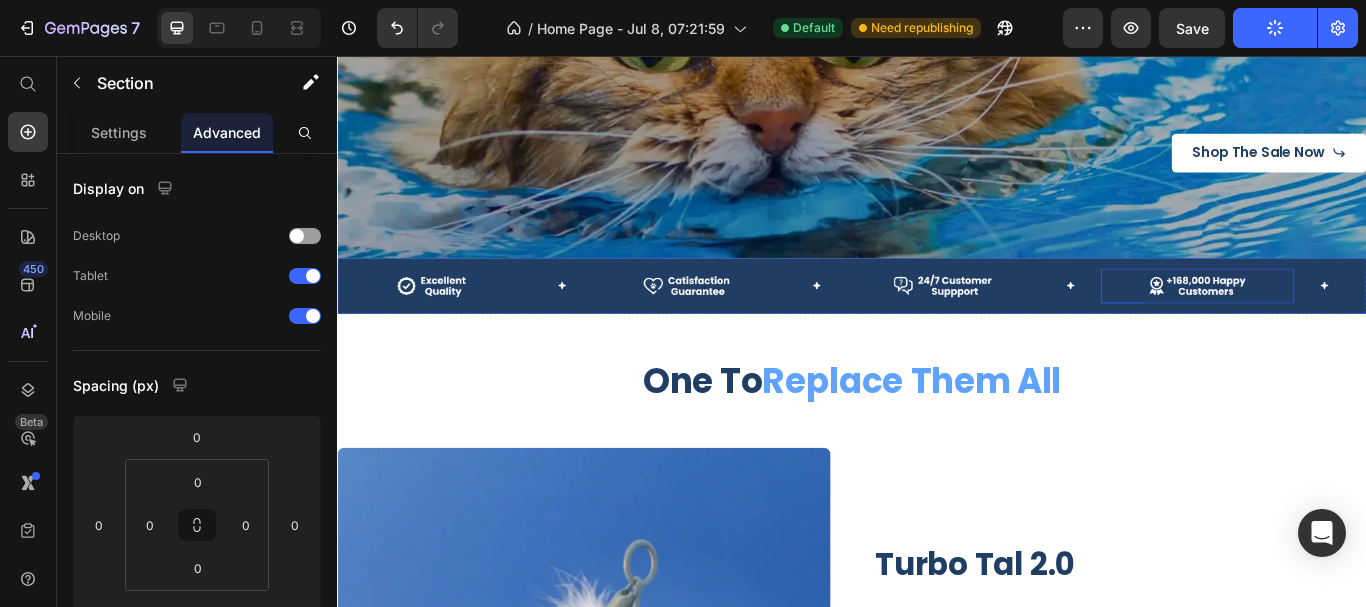 scroll, scrollTop: 0, scrollLeft: 0, axis: both 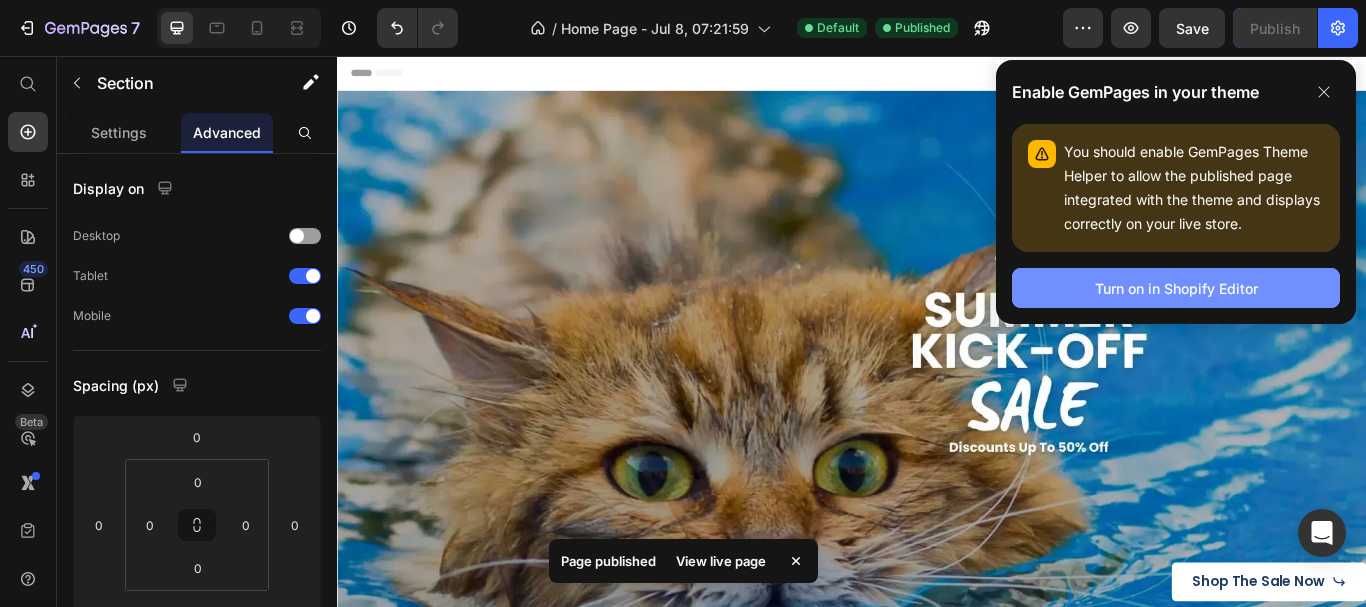 click on "Turn on in Shopify Editor" at bounding box center [1176, 288] 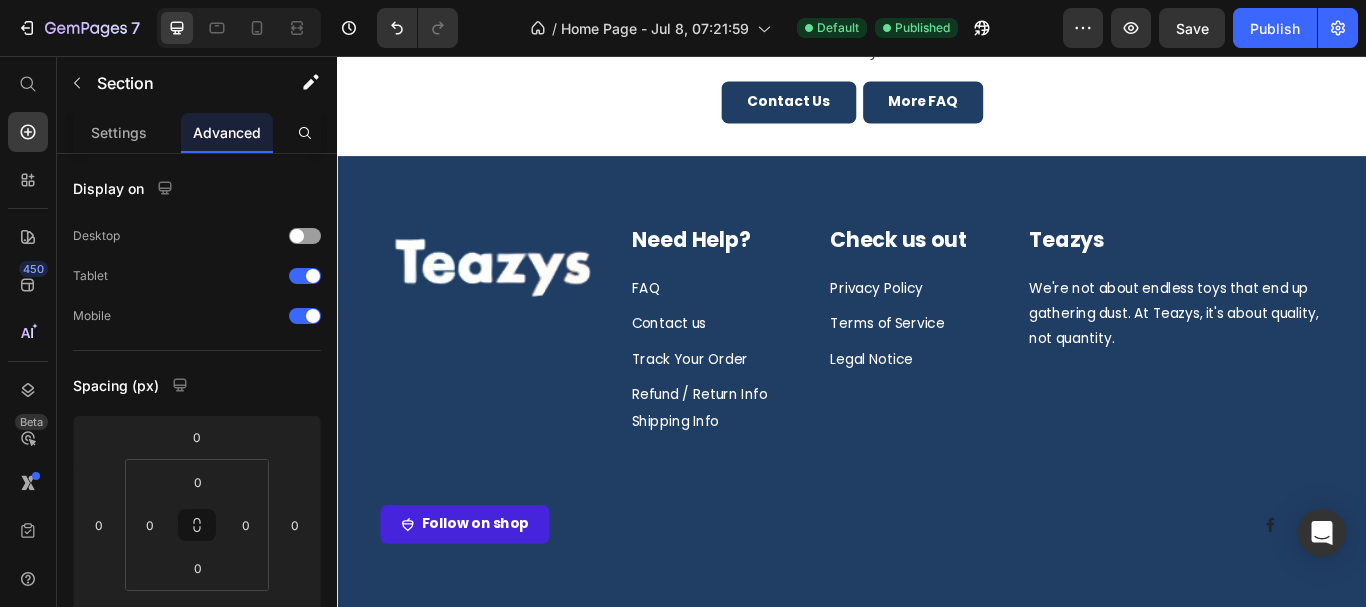 scroll, scrollTop: 4700, scrollLeft: 0, axis: vertical 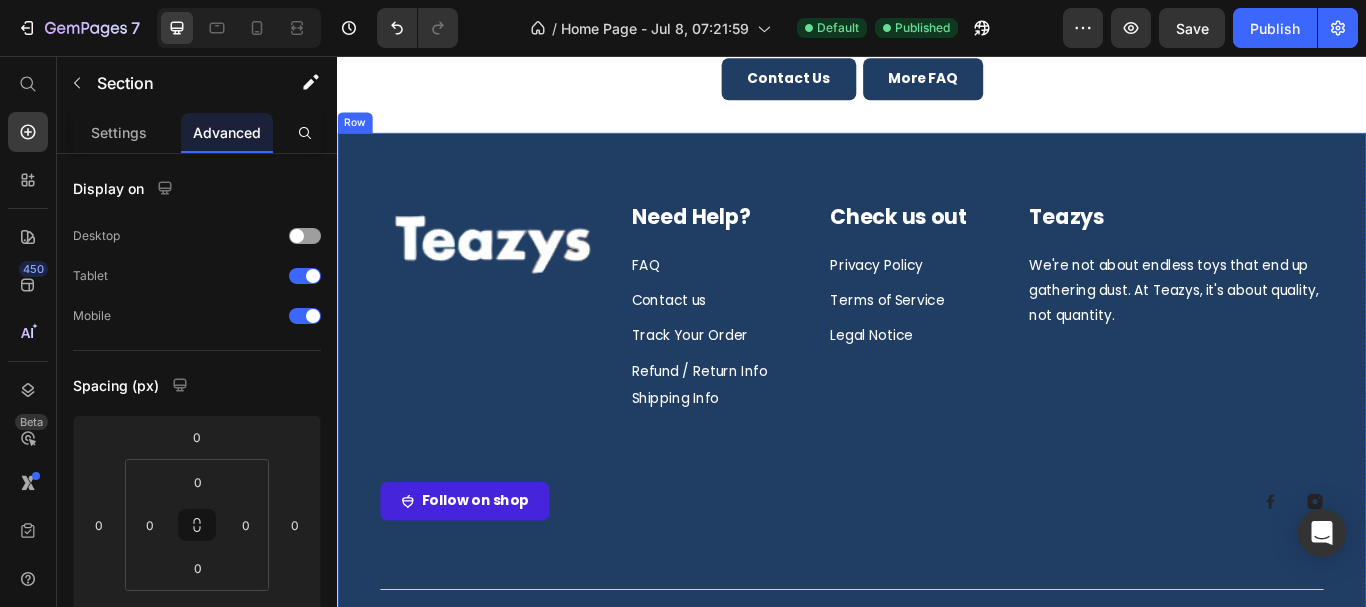 click on "Image Need Help? Heading FAQ Text block Contact us Text block Track Your Order Text block Refund / Return Info Text block Shipping Info Text block Check us out Heading Privacy Policy Text block Terms of Service Text block Legal Notice Text block Row Teazys Heading We're not about endless toys that end up gathering dust. At Teazys, it's about quality, not quantity. Text block Row
Follow on shop Button Image Image Row Row Image Image Row Row" at bounding box center (937, 436) 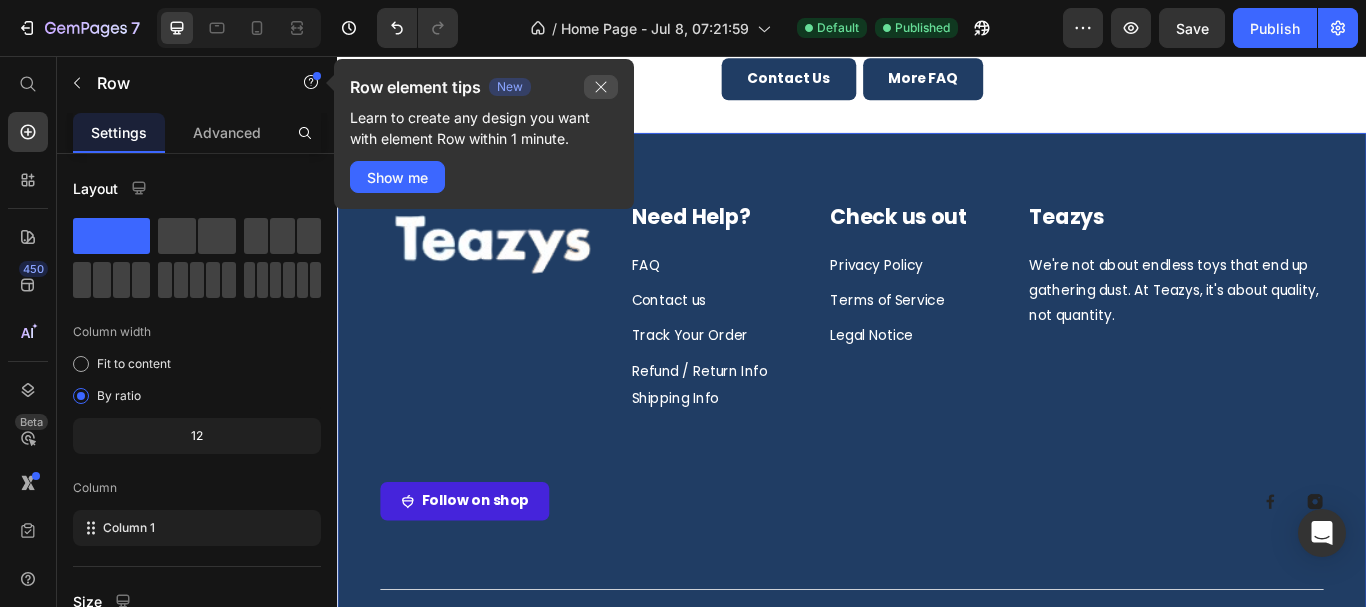 click 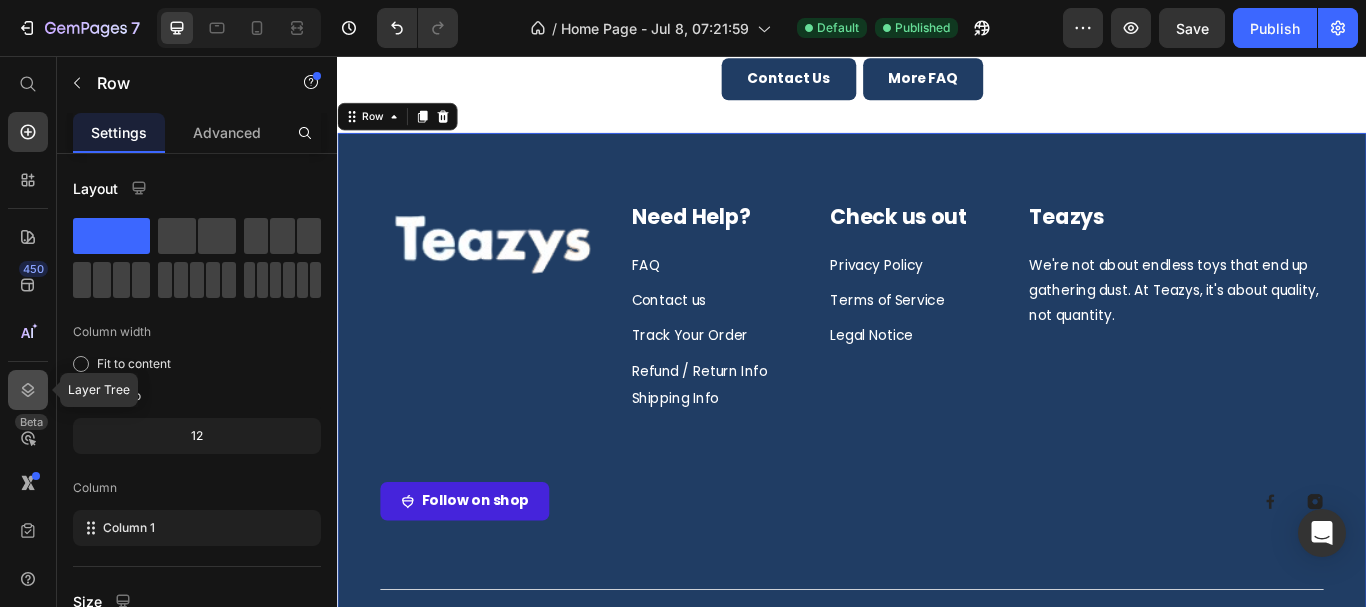 click 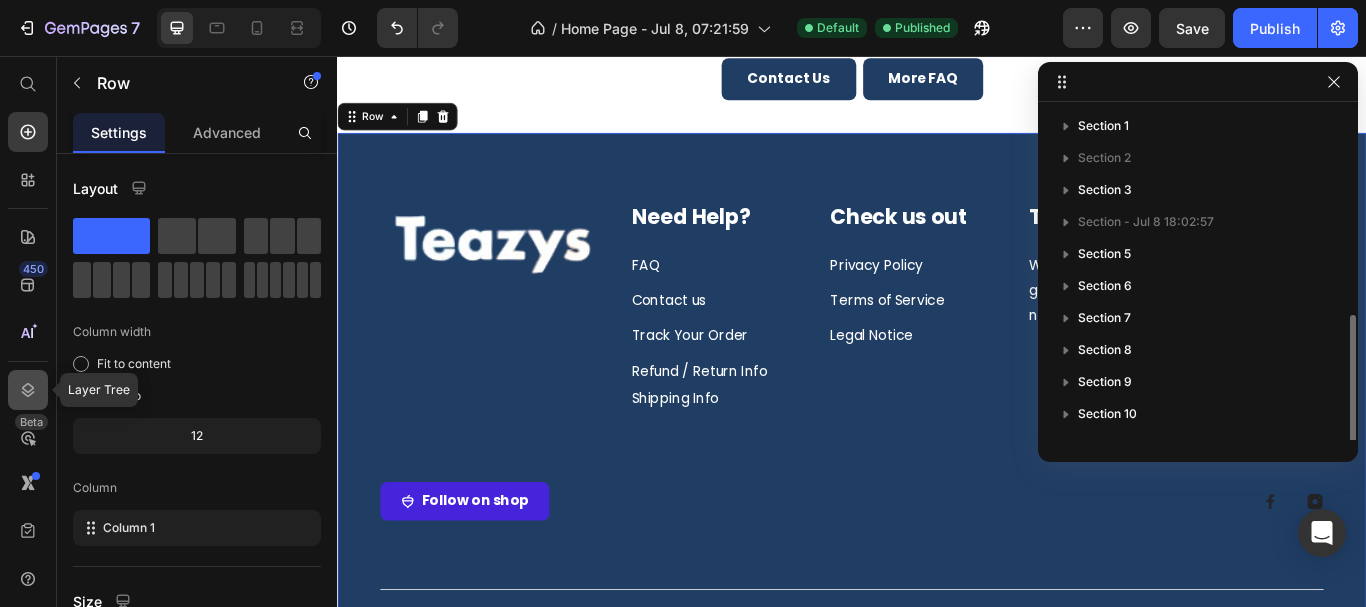 scroll, scrollTop: 118, scrollLeft: 0, axis: vertical 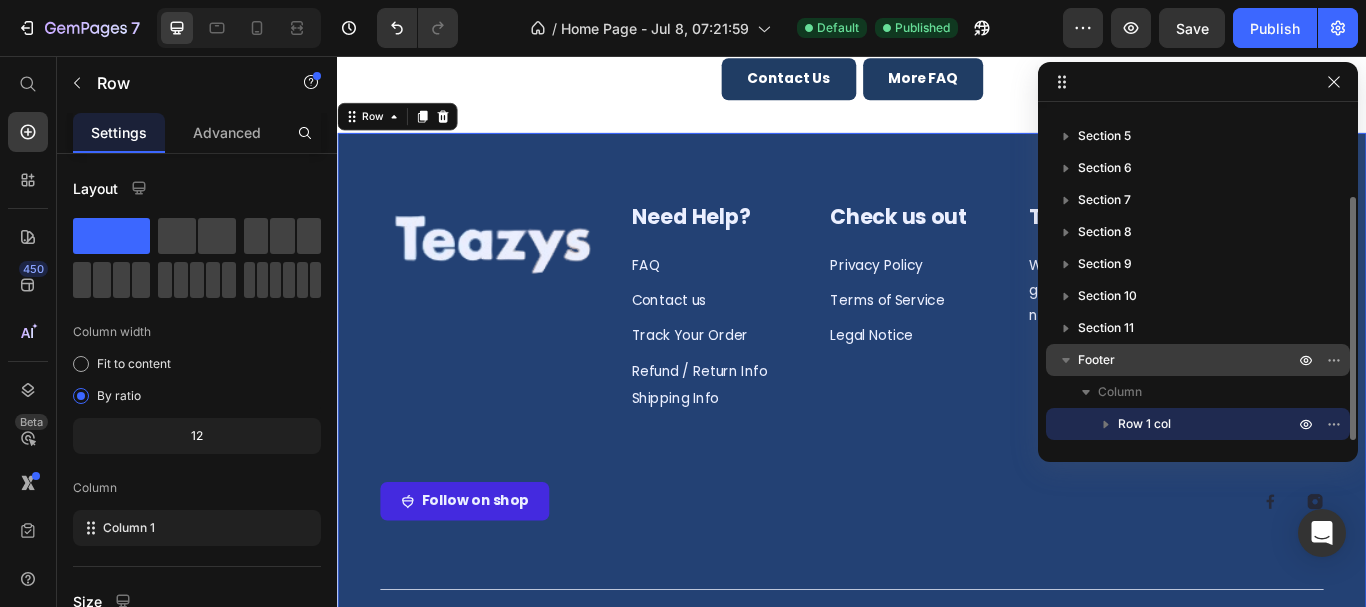 click on "Footer" at bounding box center [1188, 360] 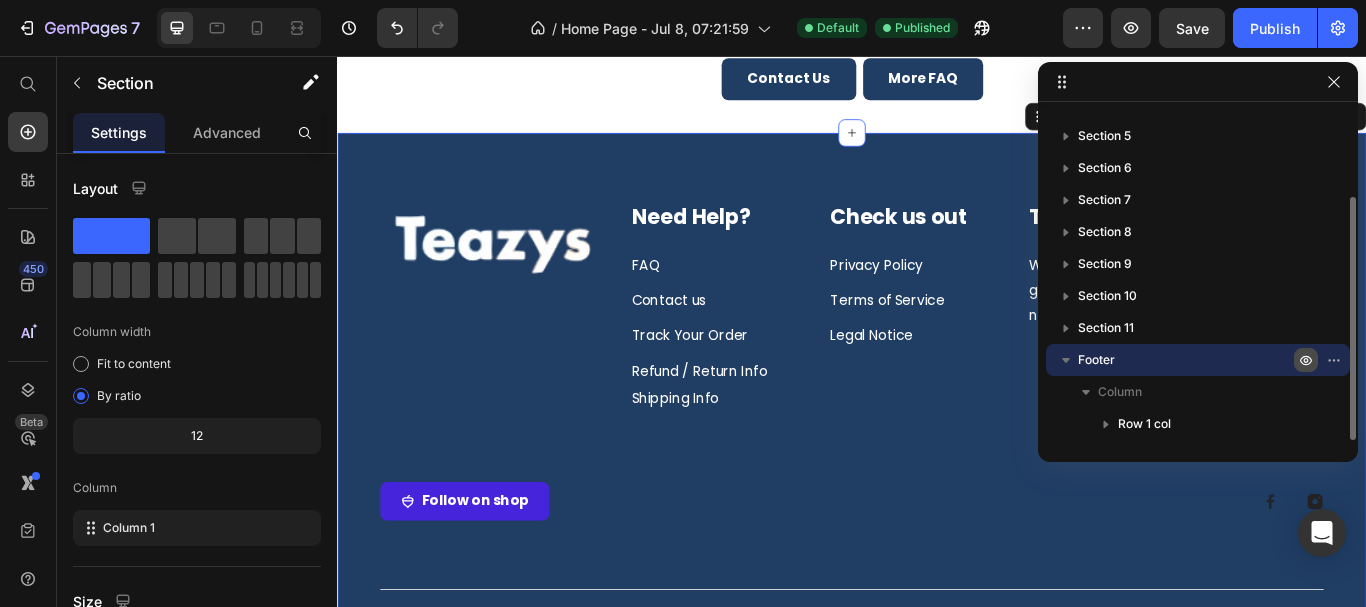 click 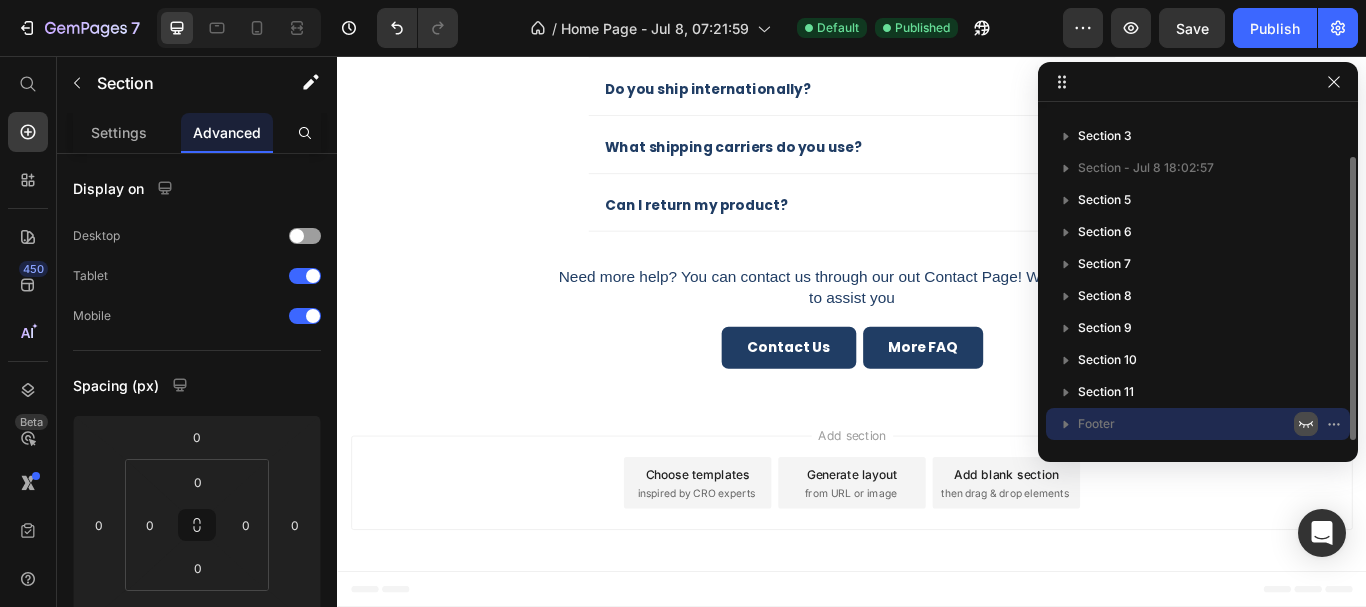 scroll, scrollTop: 54, scrollLeft: 0, axis: vertical 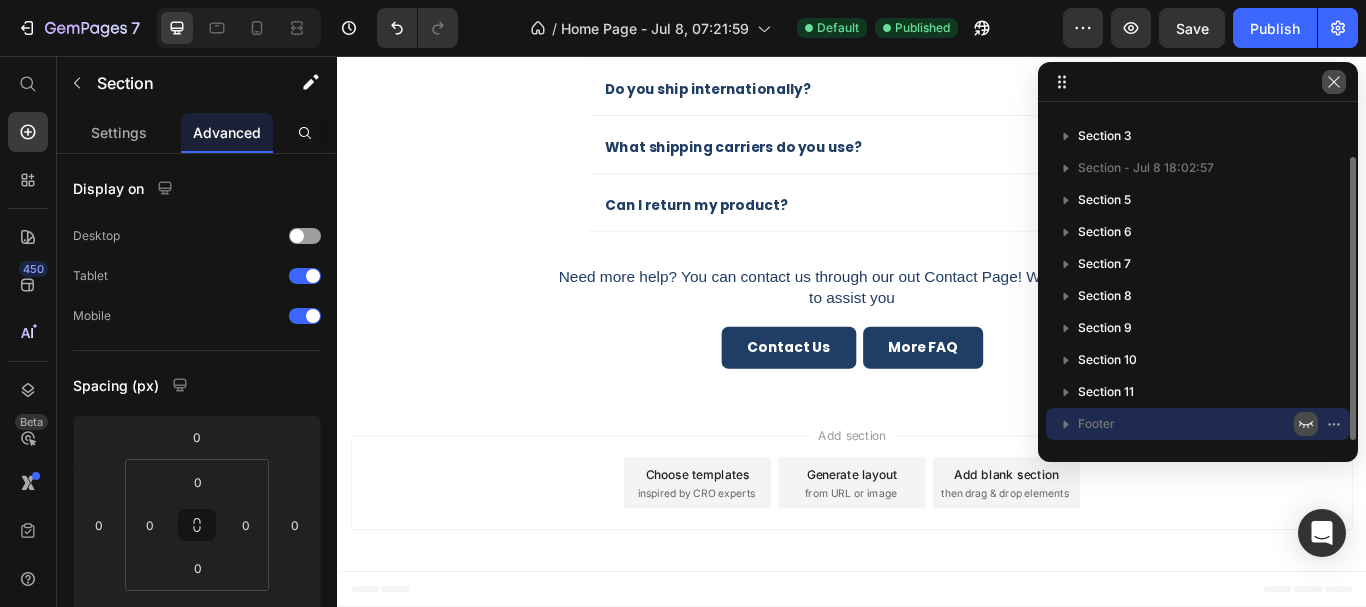 click 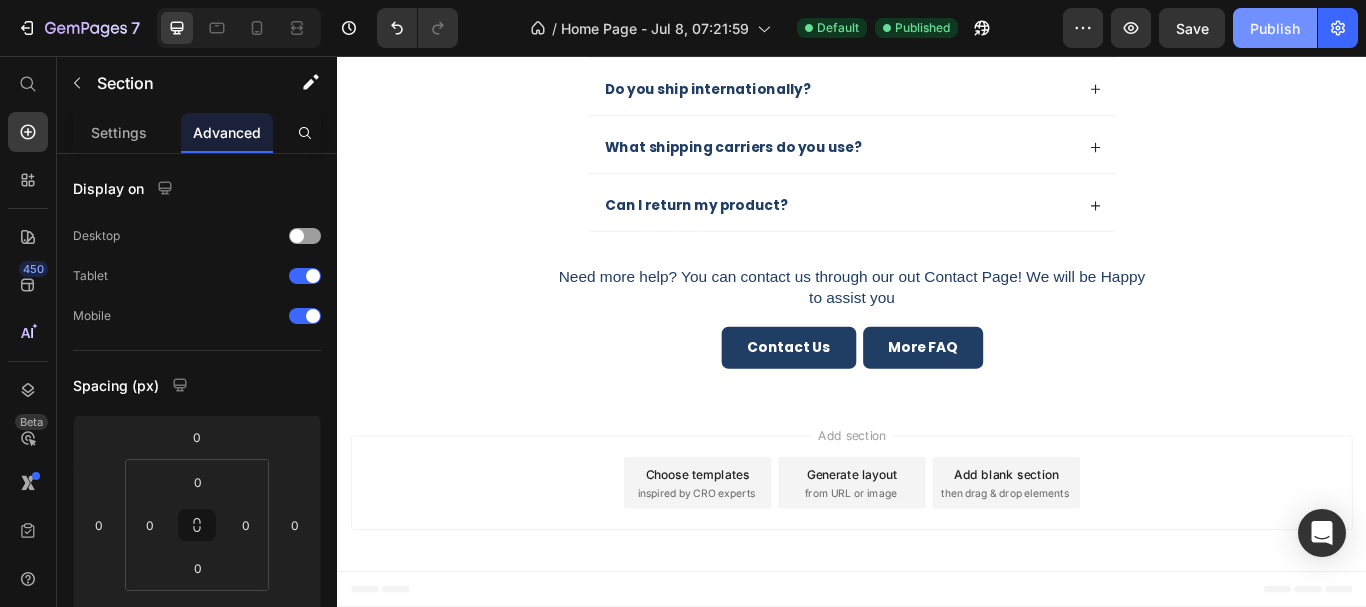 click on "Publish" 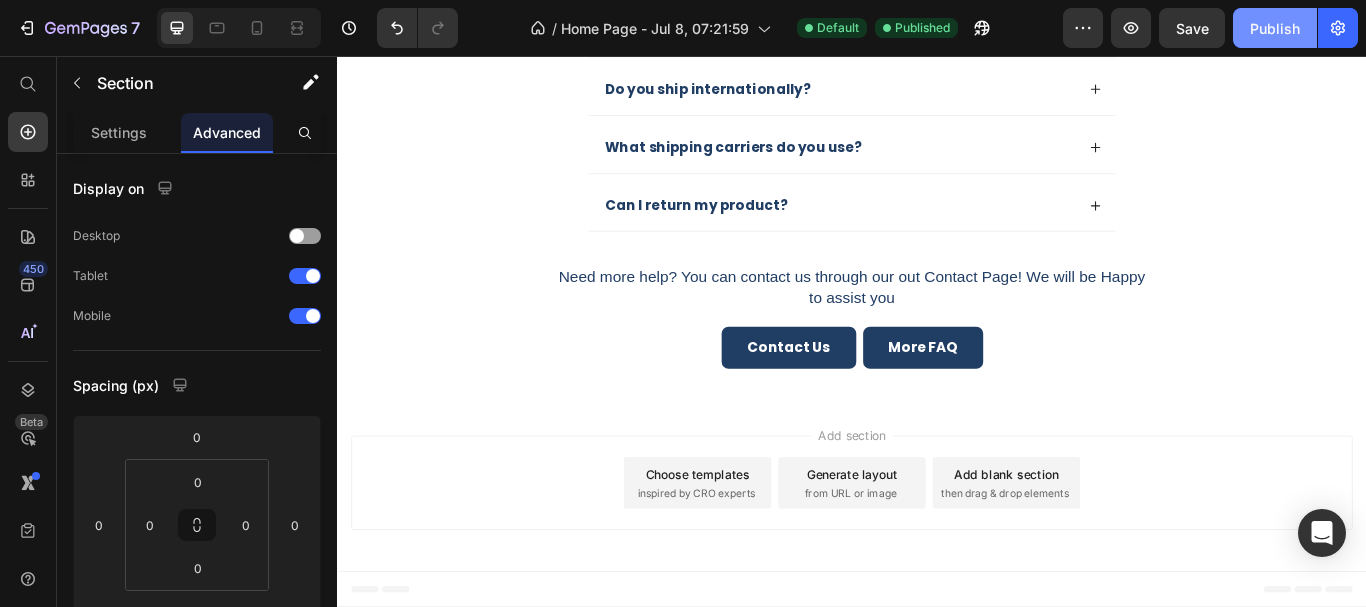 click on "Publish" at bounding box center (1275, 28) 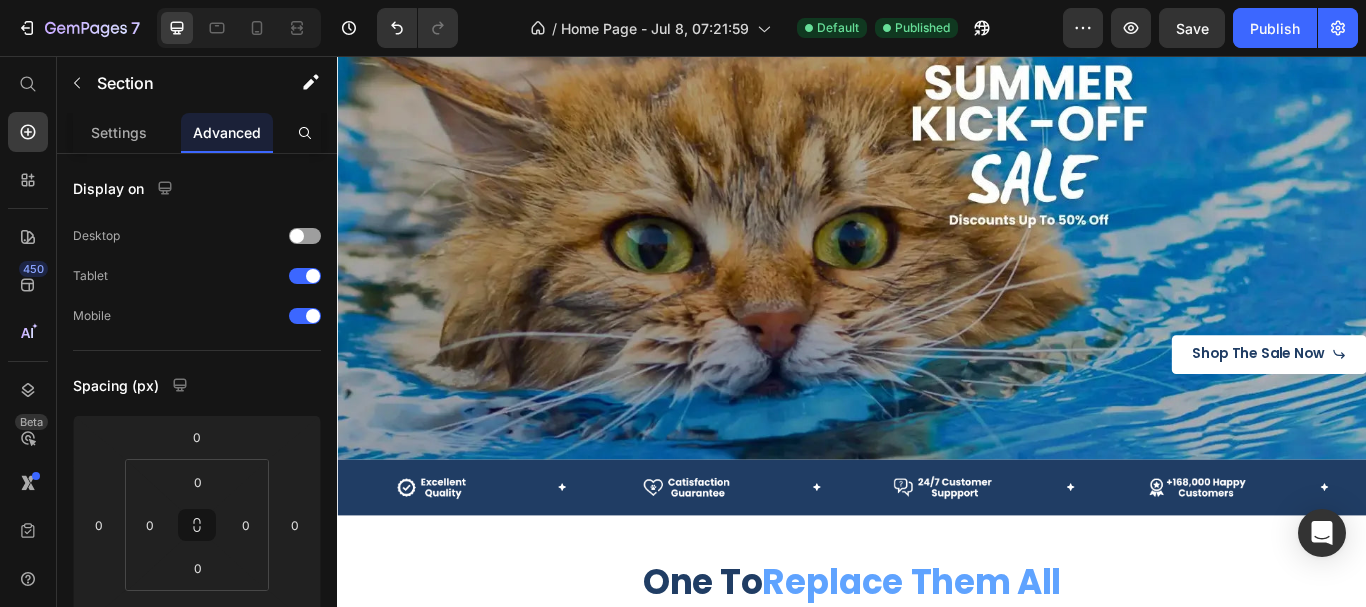 scroll, scrollTop: 213, scrollLeft: 0, axis: vertical 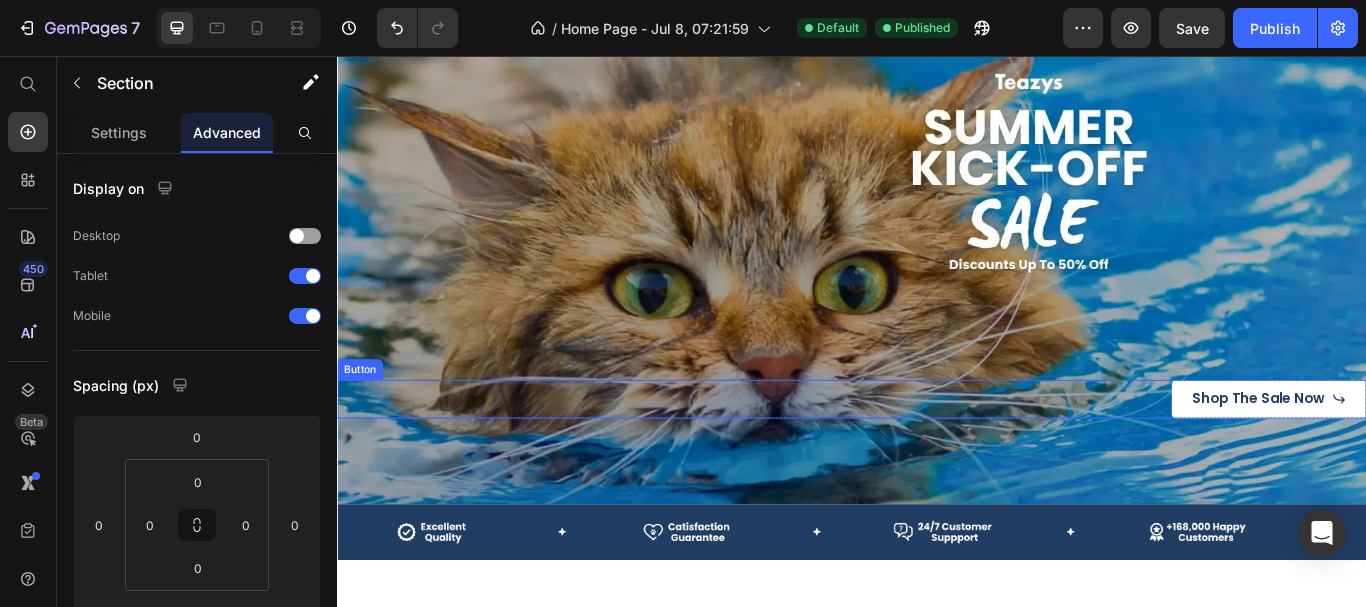 click on "Shop The Sale Now Button" at bounding box center [937, 456] 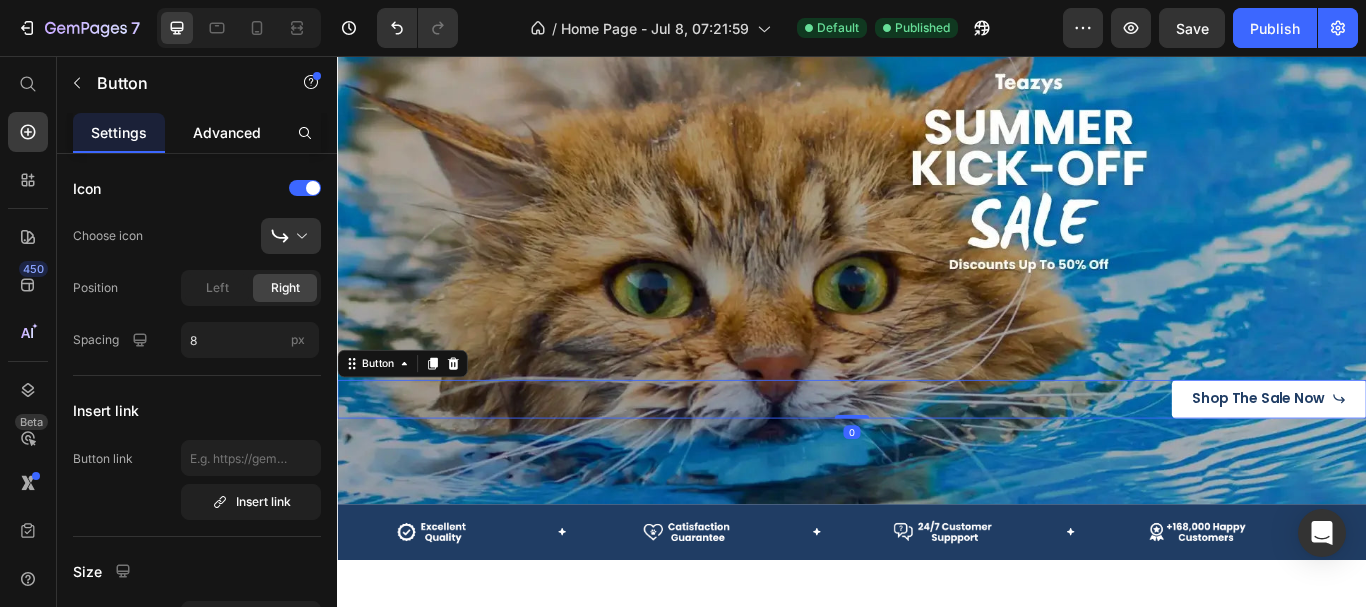click on "Advanced" at bounding box center (227, 132) 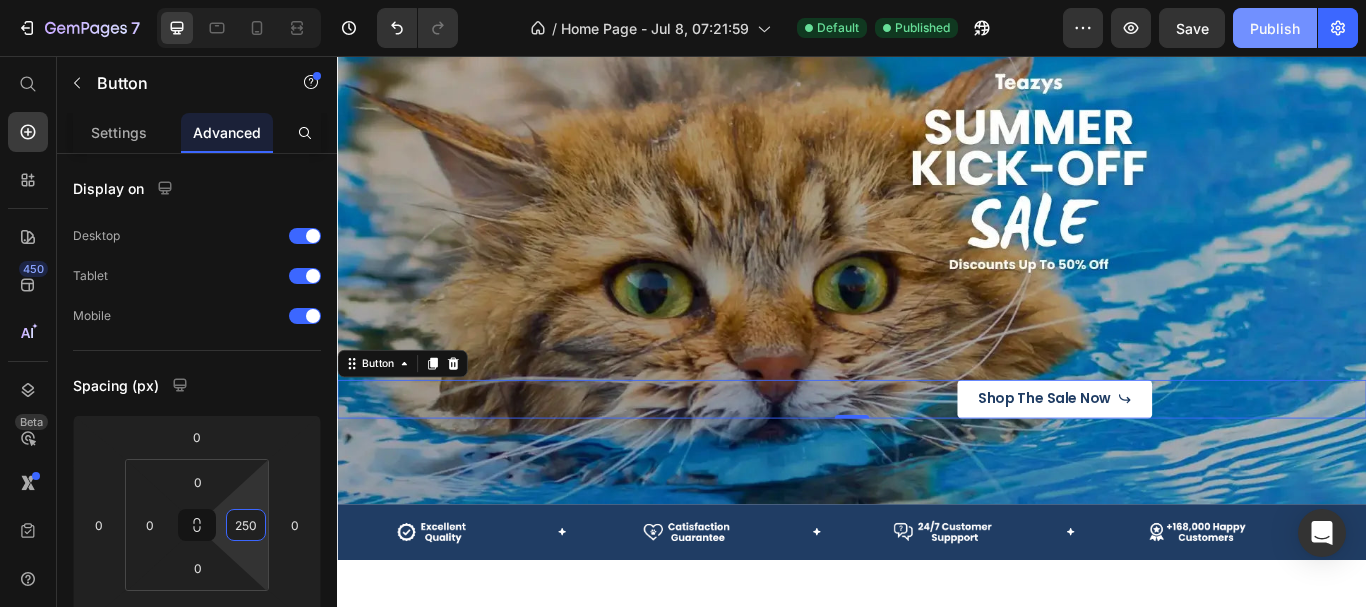 type on "250" 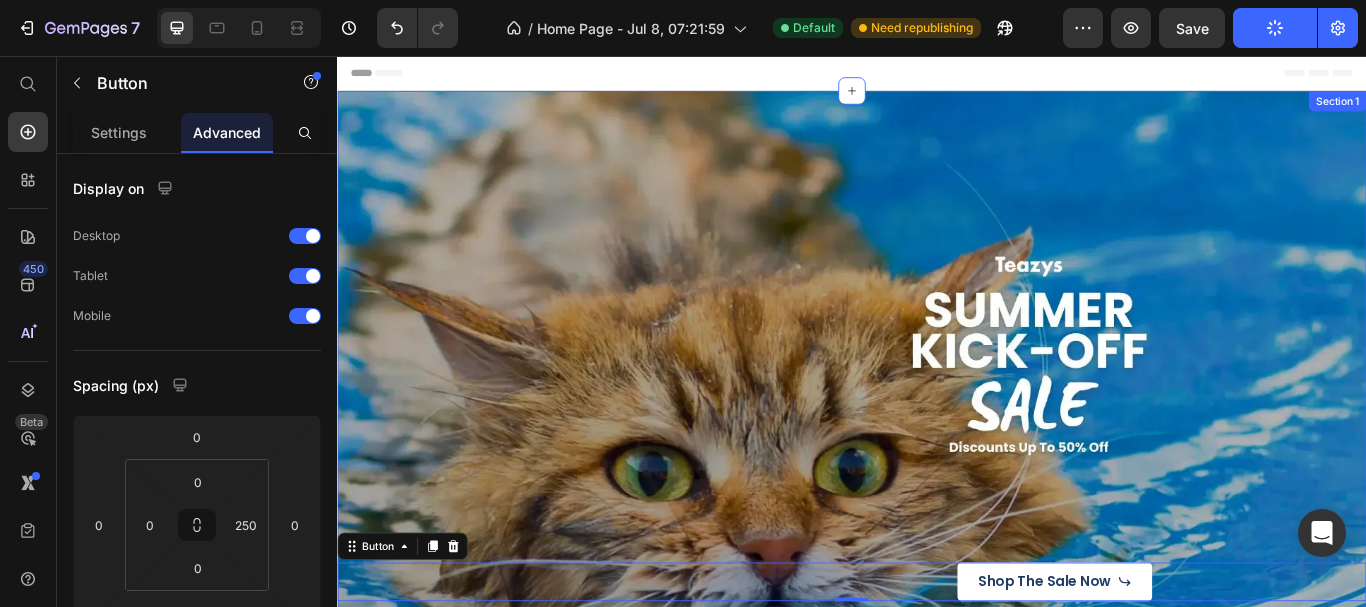 scroll, scrollTop: 200, scrollLeft: 0, axis: vertical 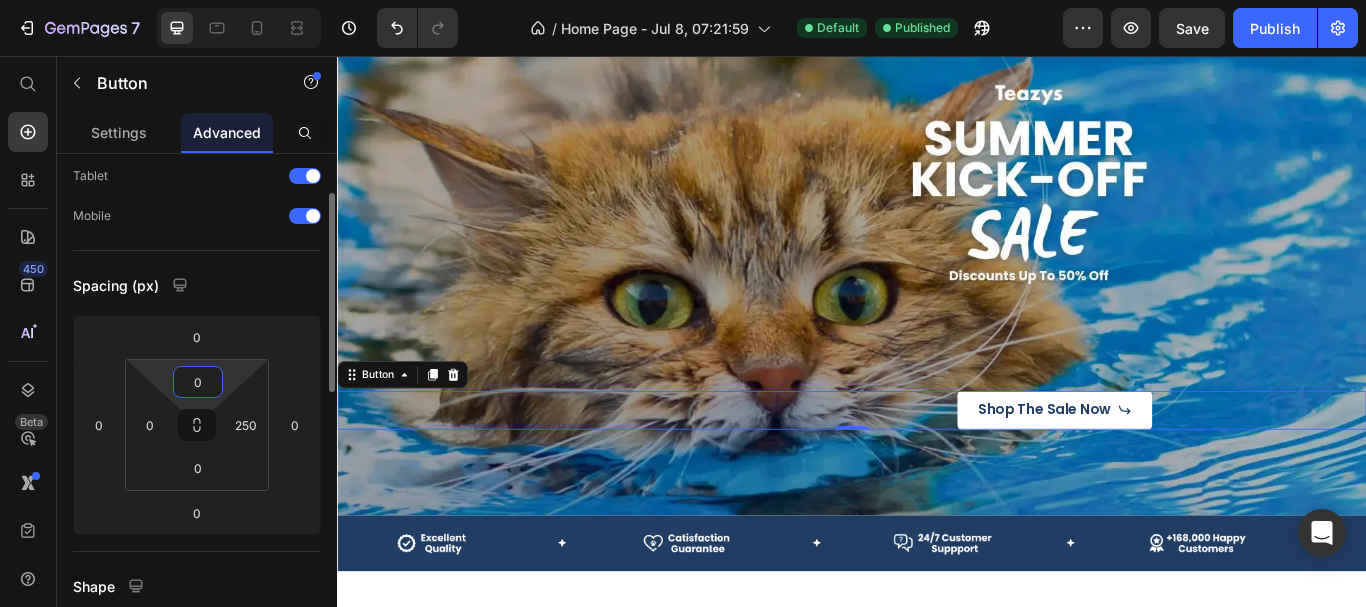 drag, startPoint x: 203, startPoint y: 385, endPoint x: 193, endPoint y: 384, distance: 10.049875 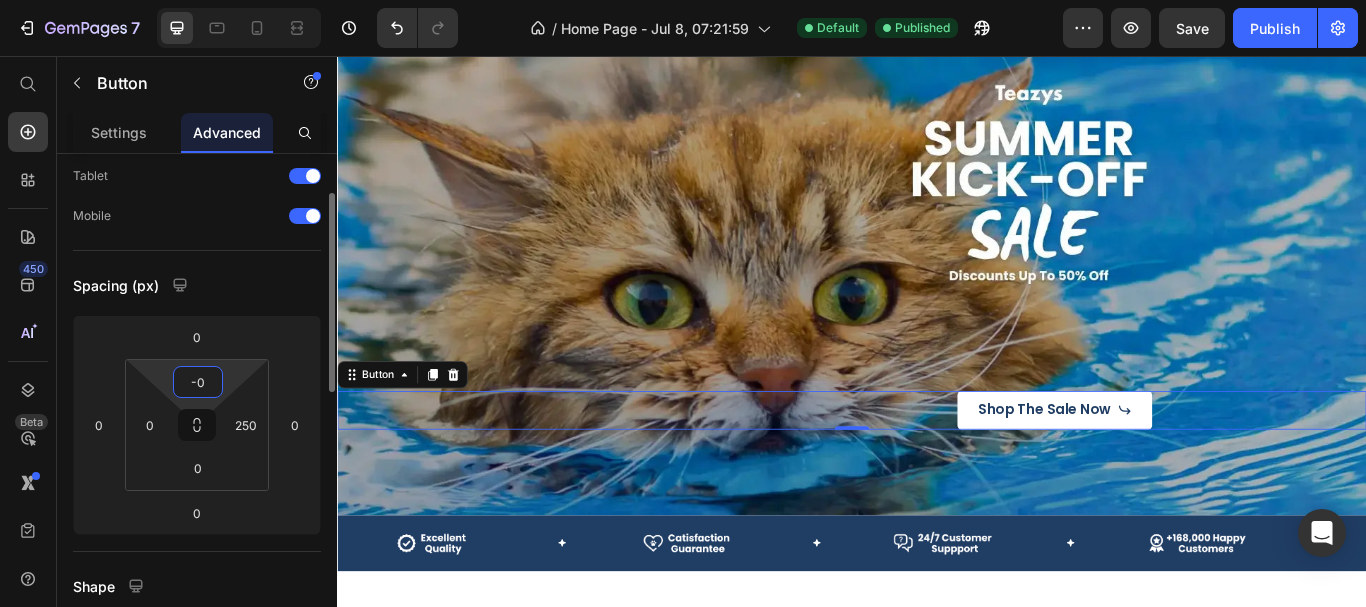 type on "0" 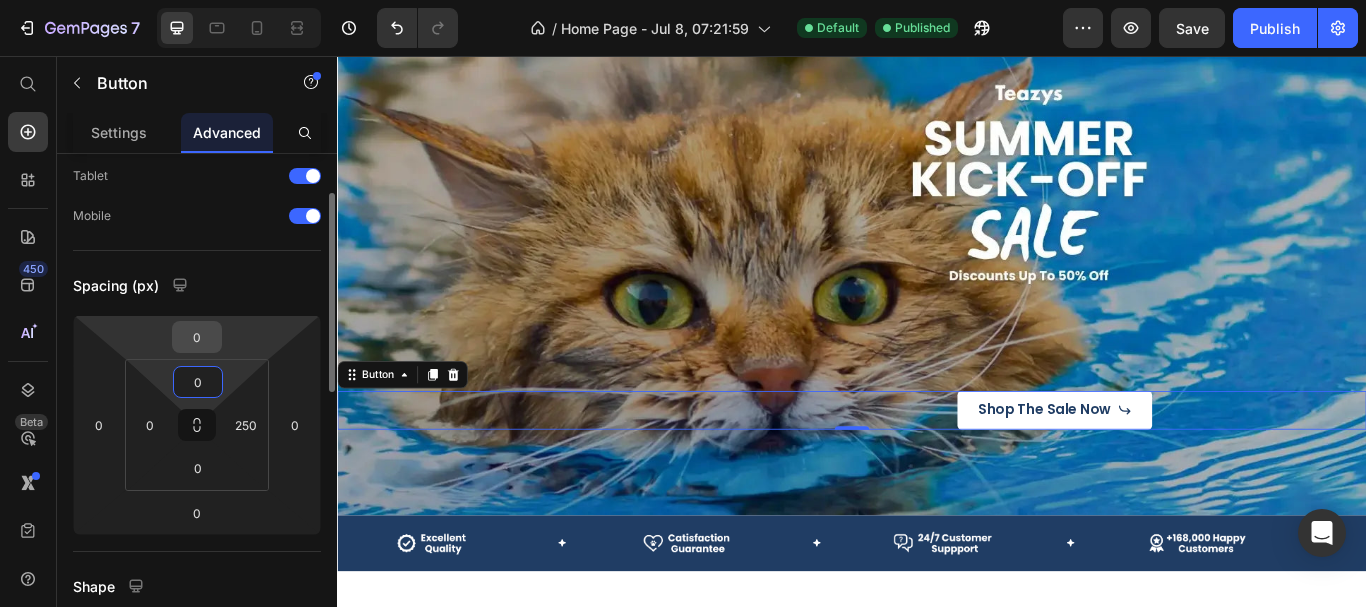 click on "0" at bounding box center (197, 337) 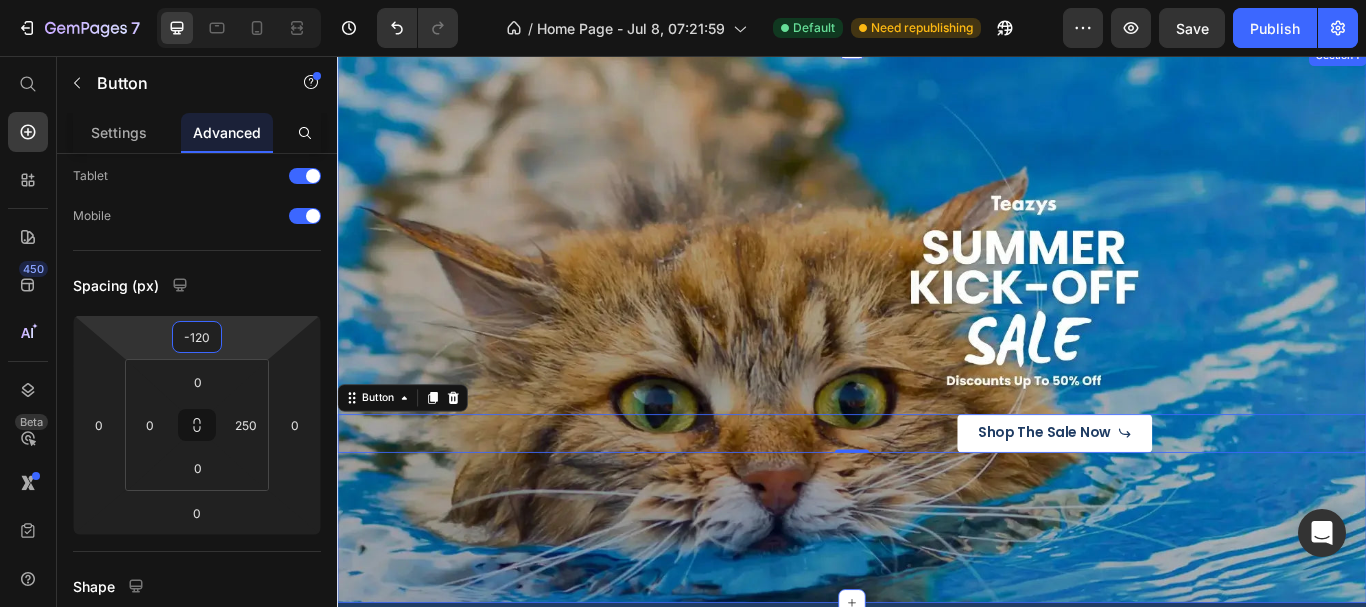 scroll, scrollTop: 100, scrollLeft: 0, axis: vertical 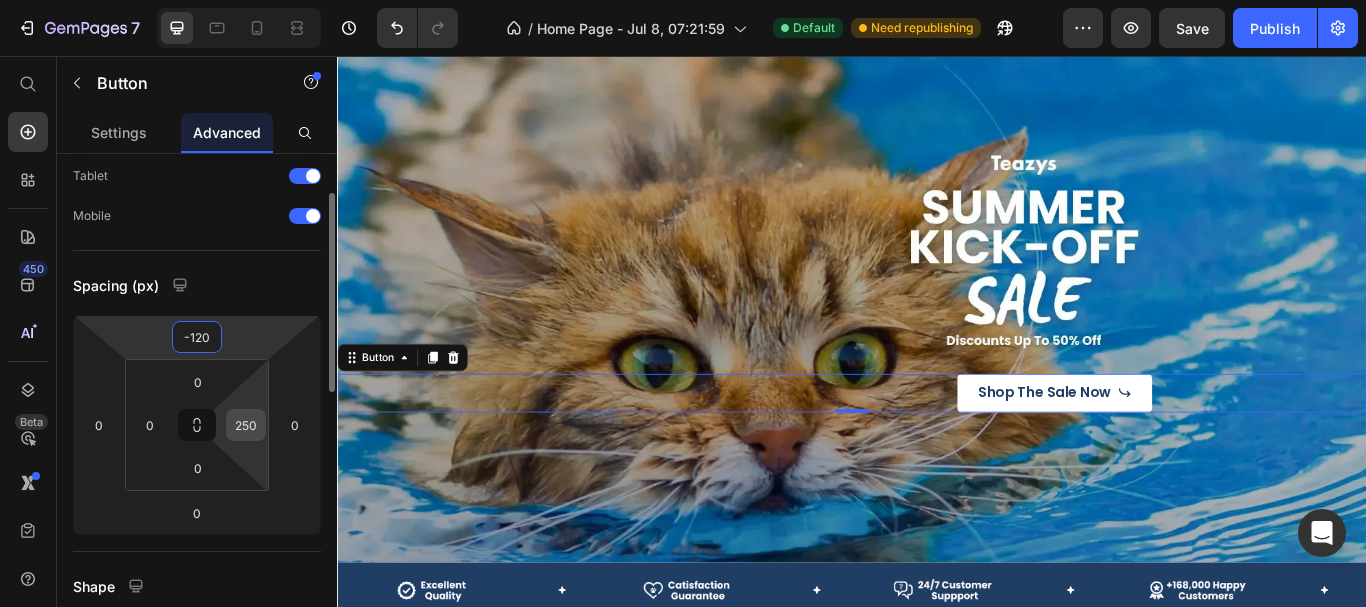 type on "-120" 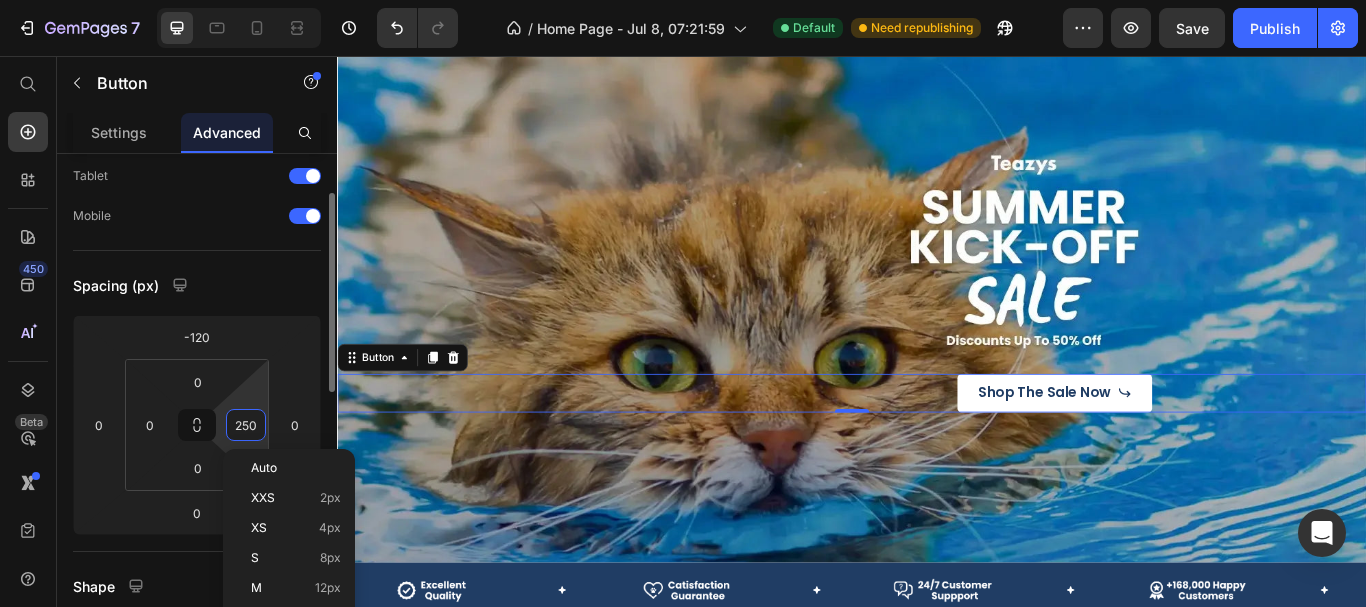 click on "250" at bounding box center (246, 425) 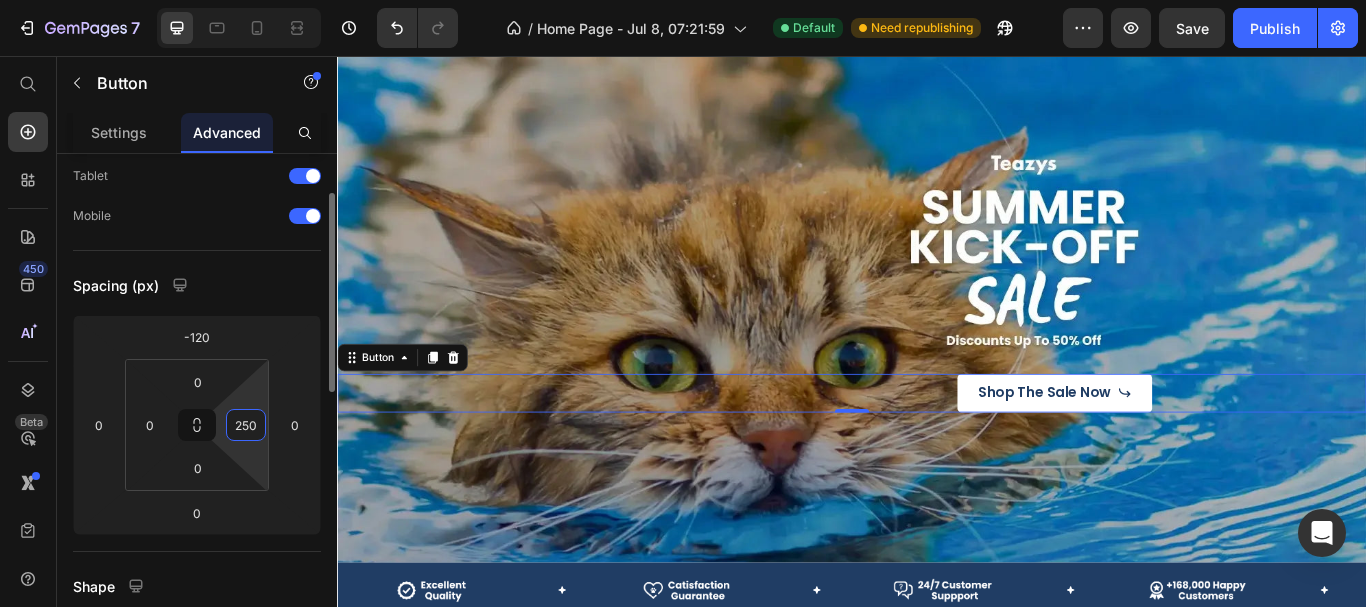 click on "250" at bounding box center [246, 425] 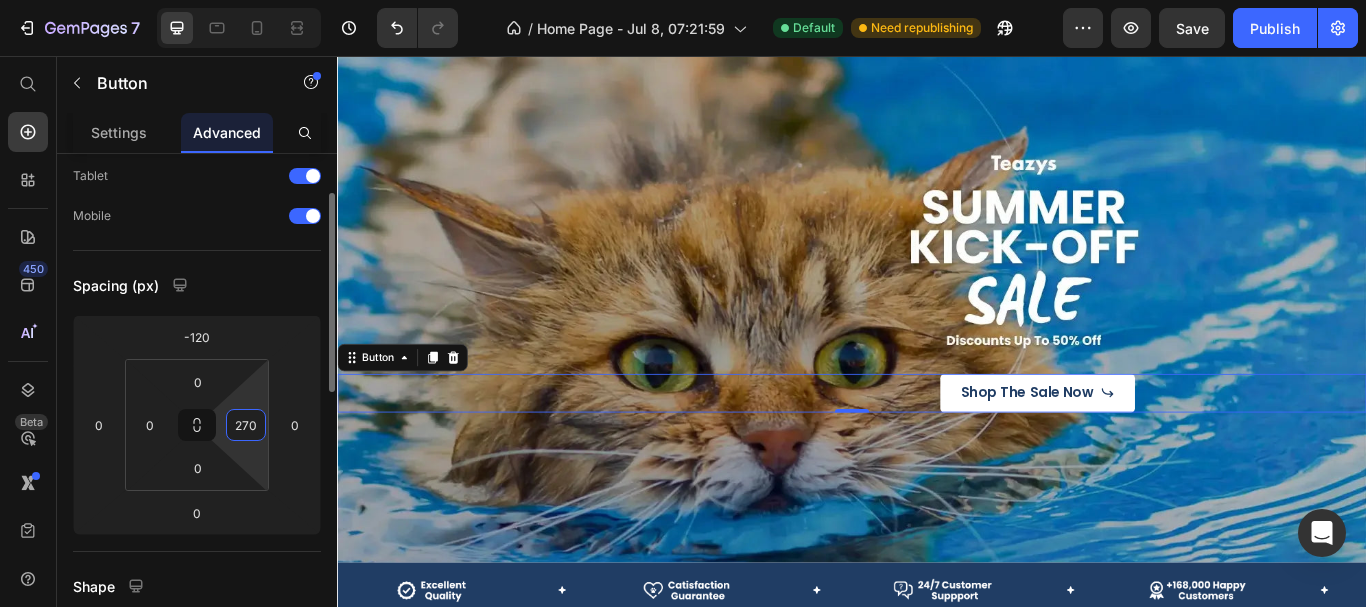 click on "270" at bounding box center (246, 425) 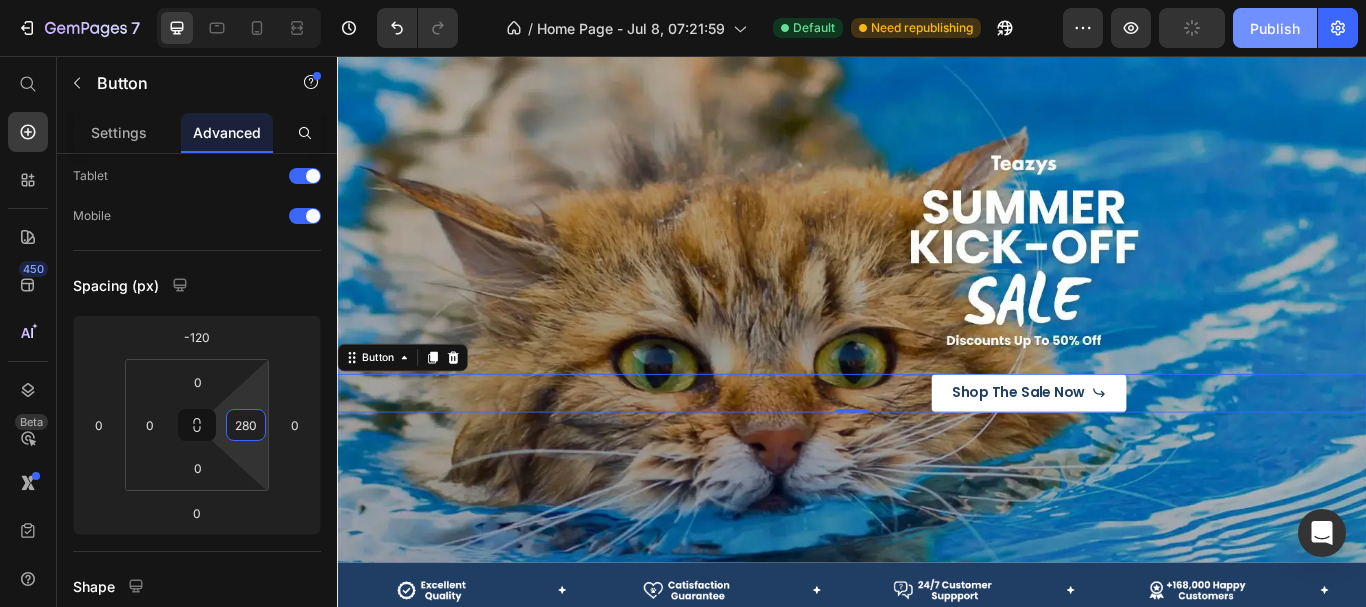 click on "Publish" at bounding box center [1275, 28] 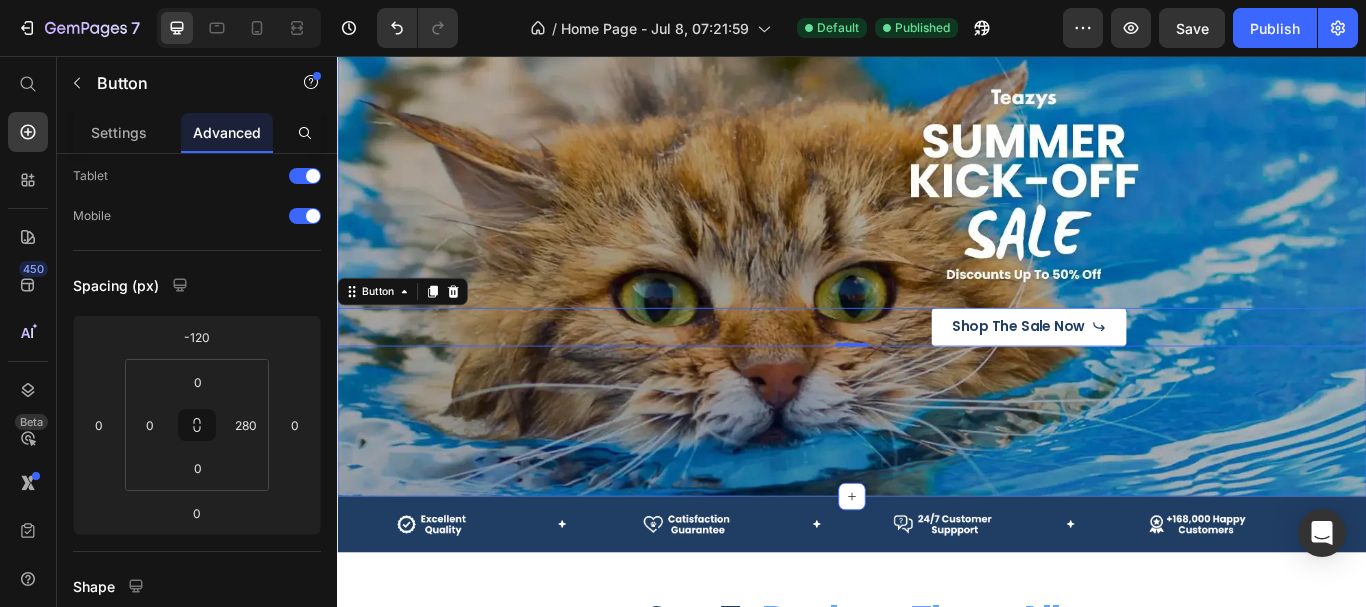 scroll, scrollTop: 200, scrollLeft: 0, axis: vertical 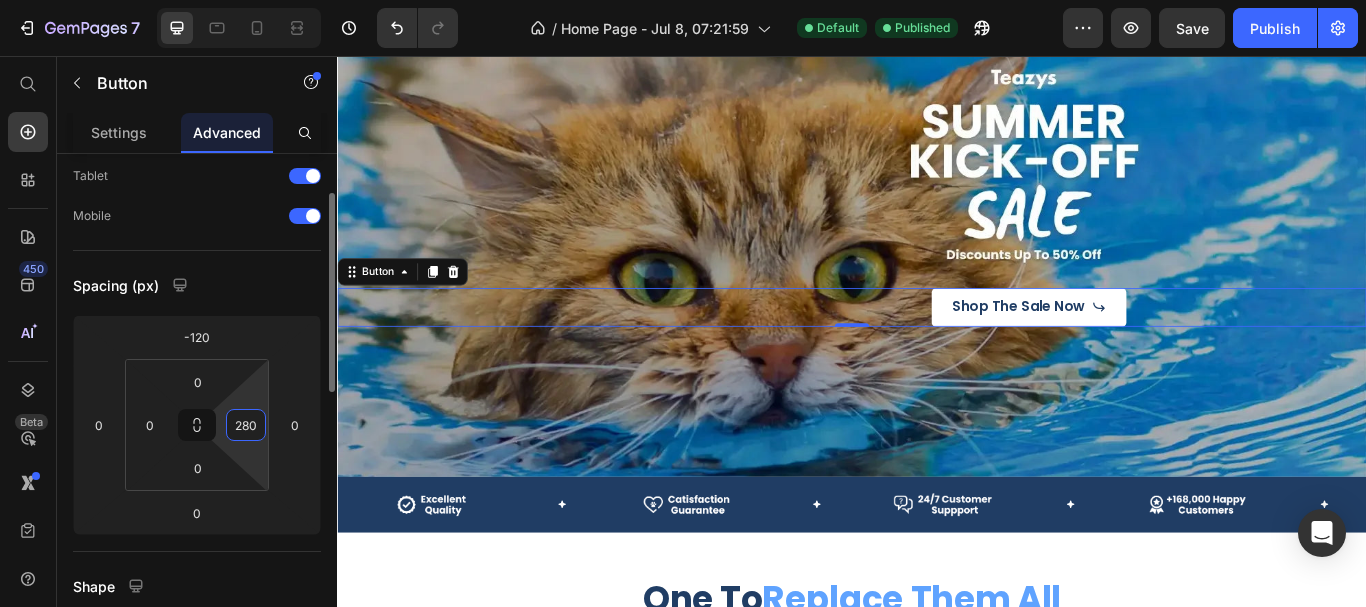 click on "280" at bounding box center [246, 425] 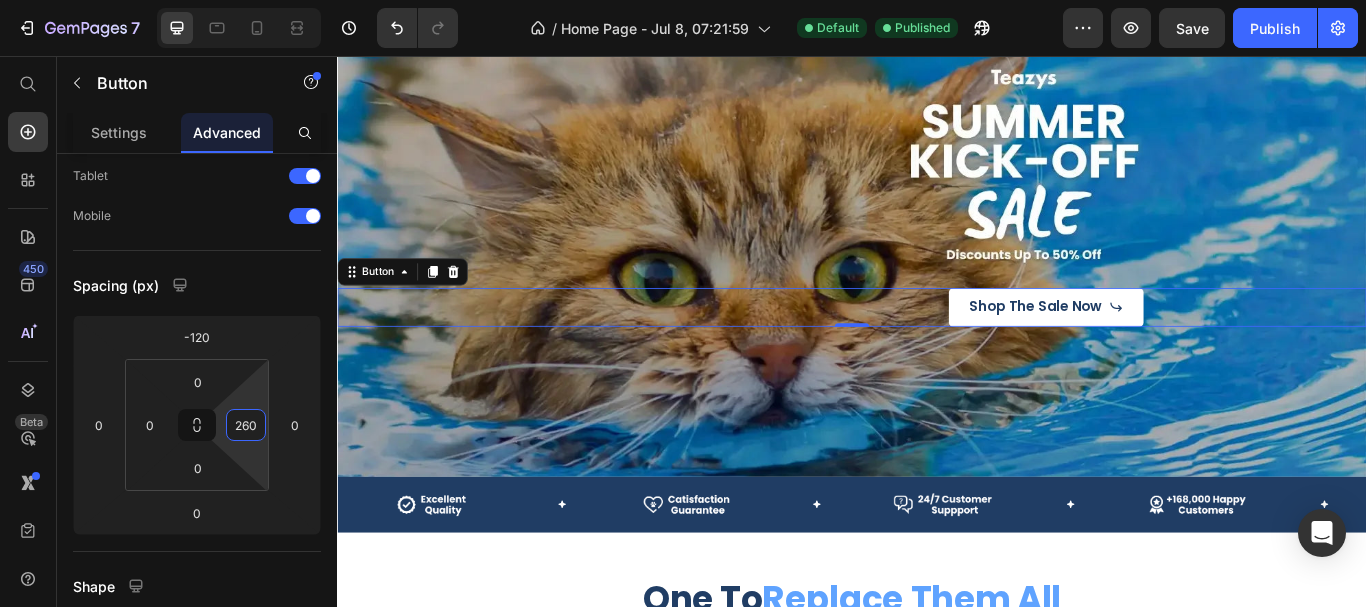 type on "260" 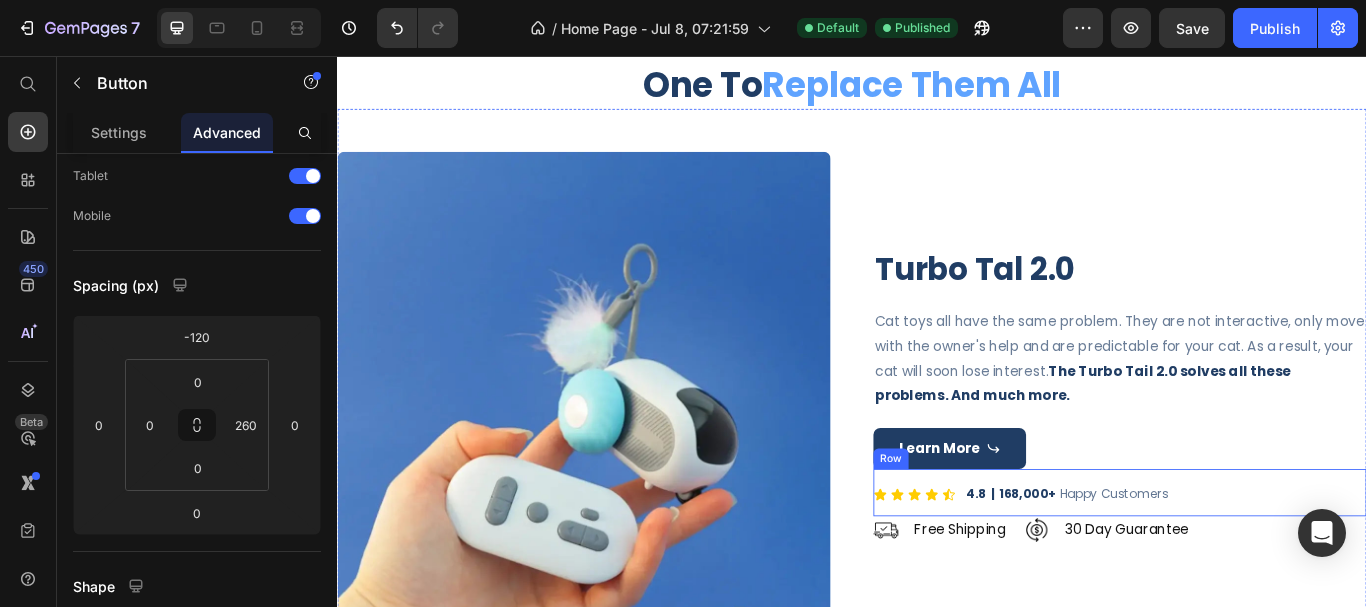 scroll, scrollTop: 1000, scrollLeft: 0, axis: vertical 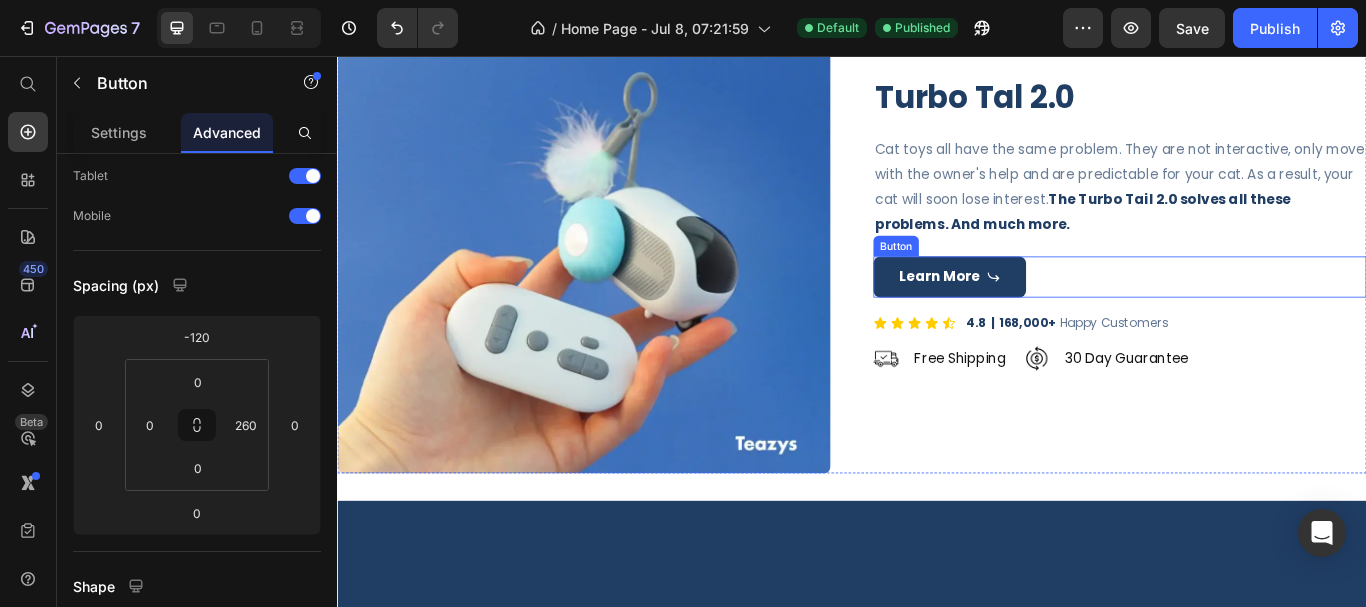 click on "Learn More Button" at bounding box center [1249, 314] 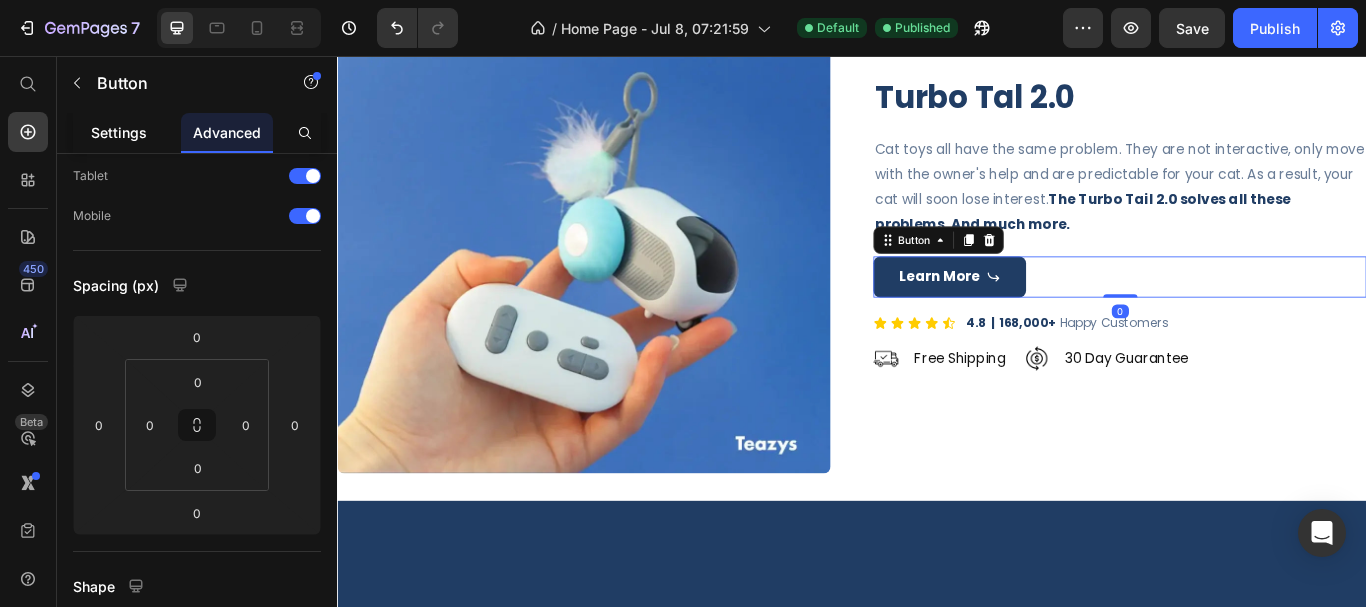 click on "Settings" at bounding box center (119, 132) 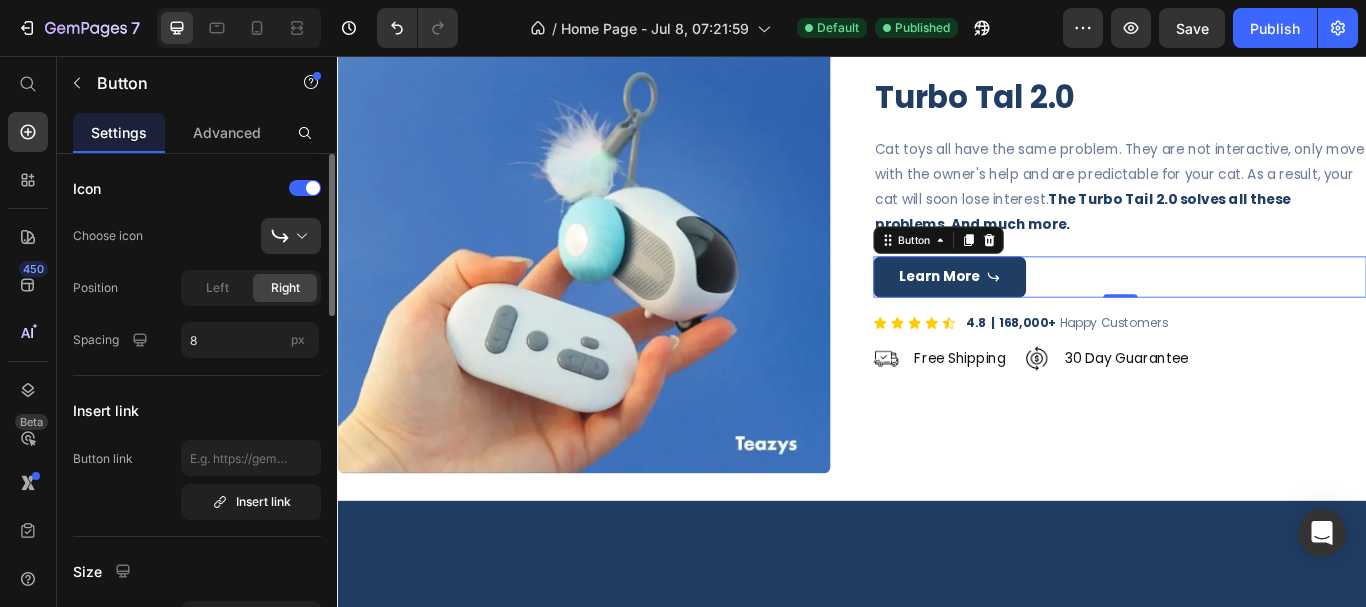 scroll, scrollTop: 200, scrollLeft: 0, axis: vertical 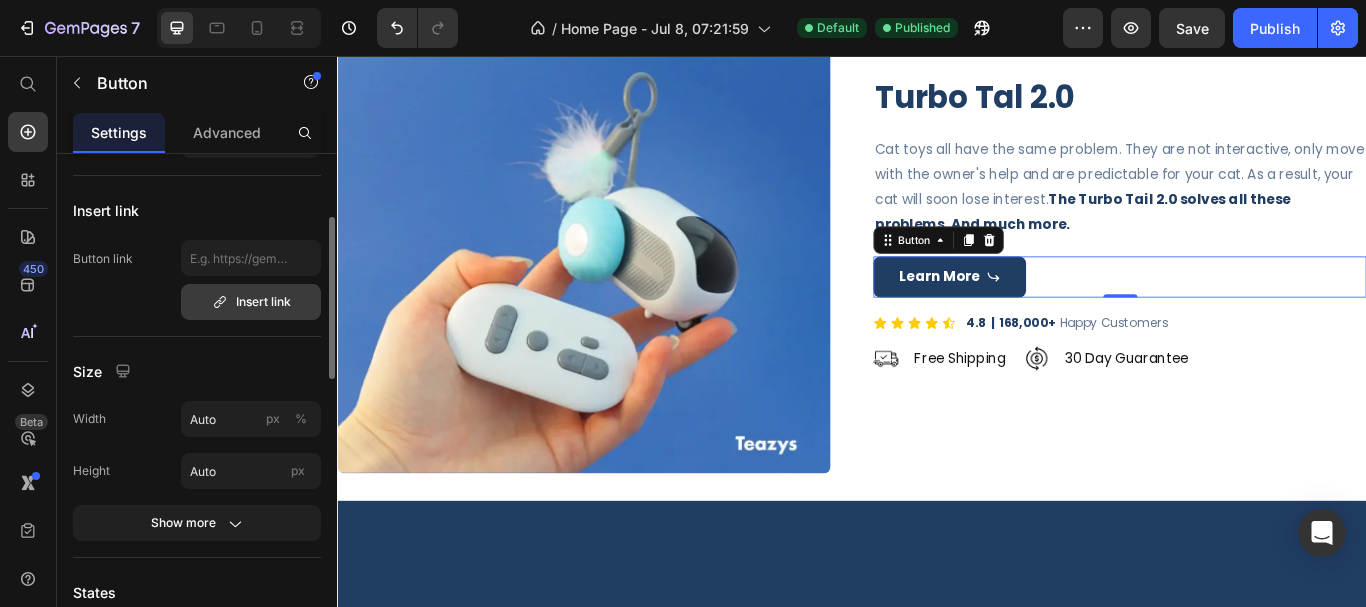 click on "Insert link" at bounding box center [251, 302] 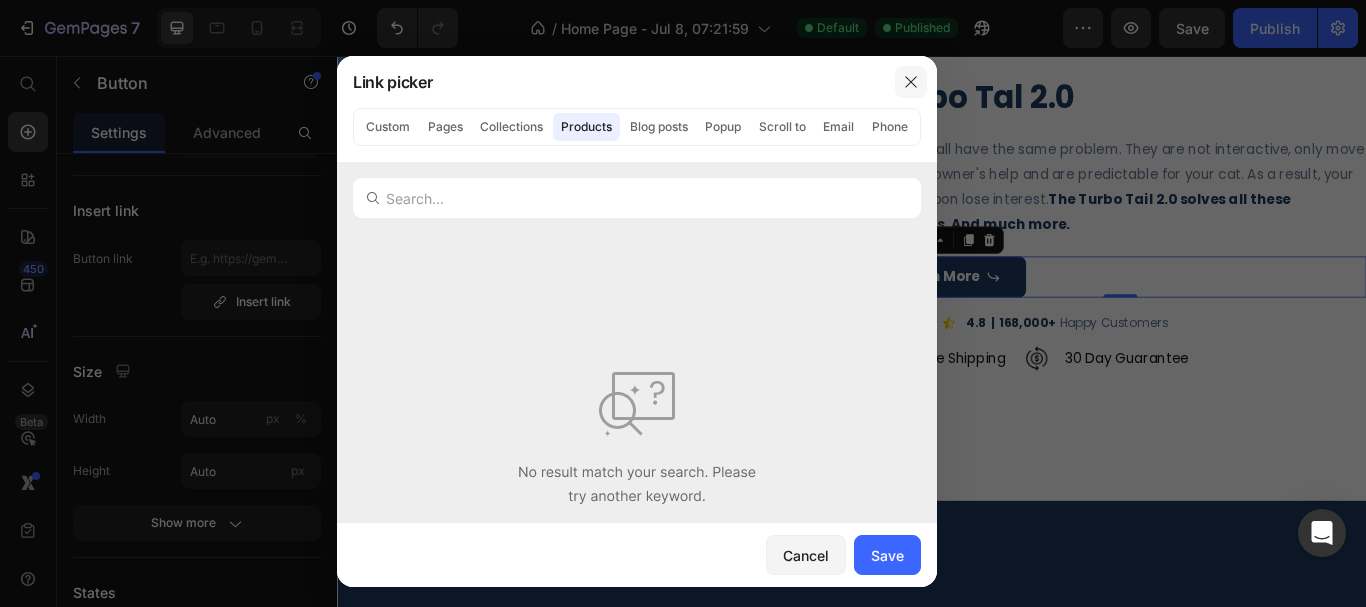 click 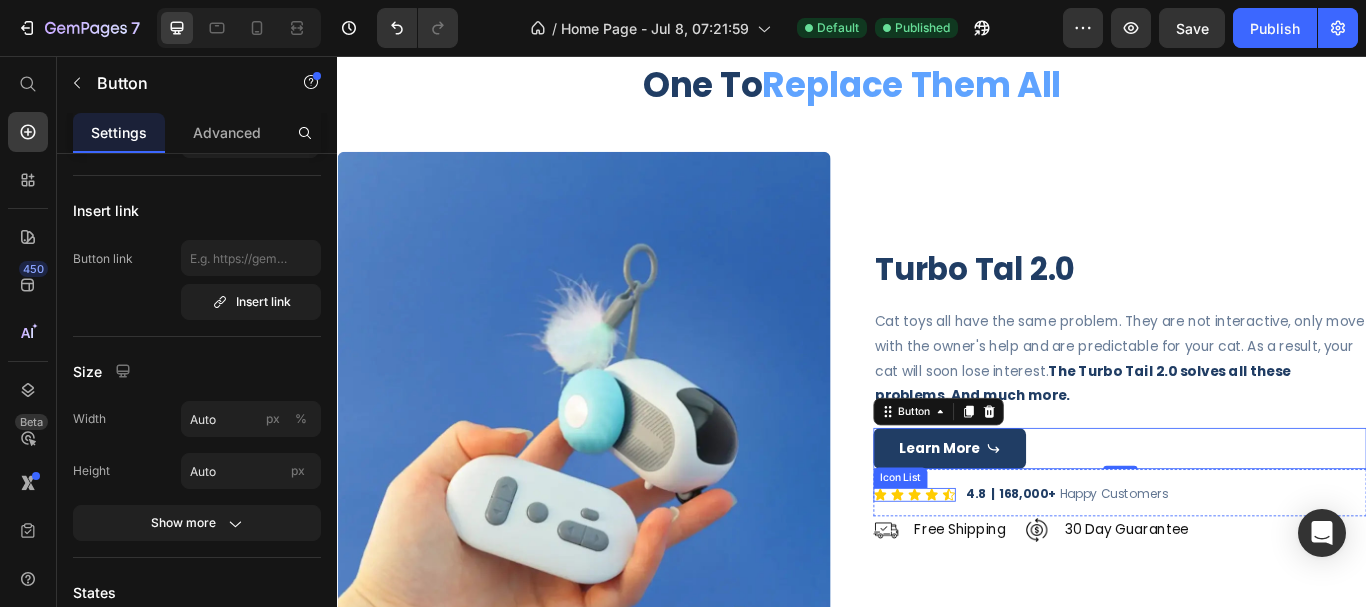scroll, scrollTop: 700, scrollLeft: 0, axis: vertical 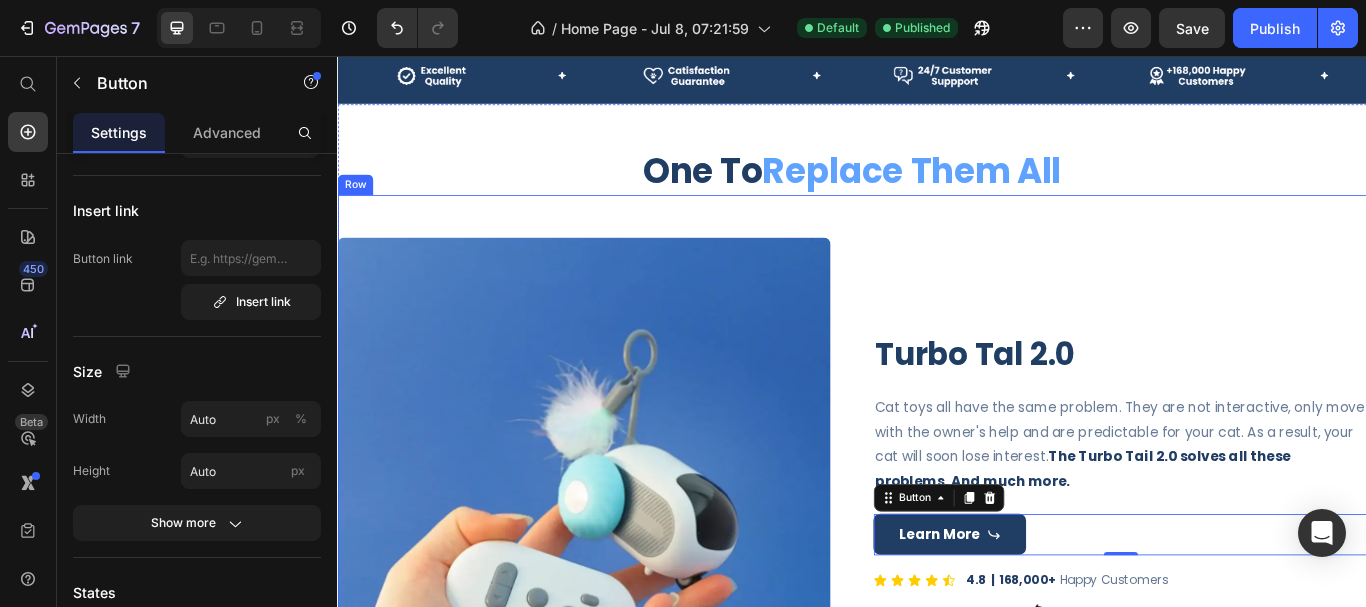 click on "Turbo Tal 2.0 Heading Cat toys all have the same problem. They are not interactive, only move with the owner's help and are predictable for your cat. As a result, your cat will soon lose interest.  The Turbo Tail 2.0 solves all these problems. And much more. Text Block
Learn More Button   0 Icon Icon Icon Icon
Icon Icon List 4.8  |  168,000+   Happy Customers Text Block Row Image Free Shipping Text Block Advanced List Image 30 Day Guarantee Text Block Advanced List Row" at bounding box center [1249, 555] 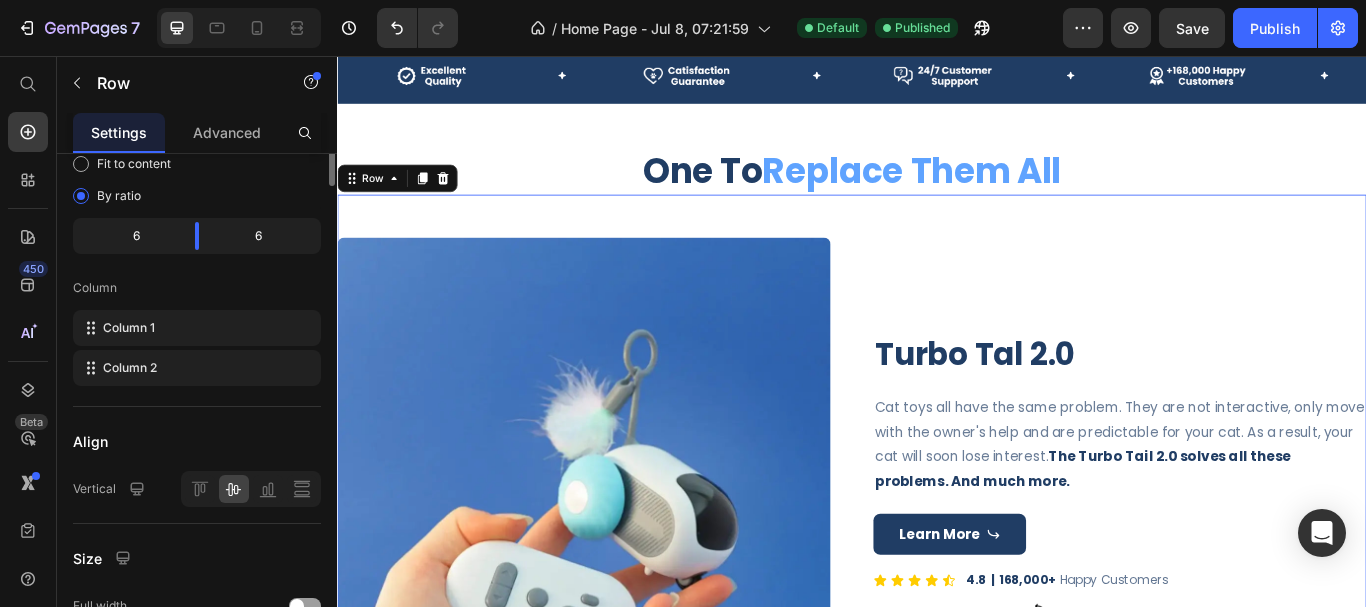 scroll, scrollTop: 0, scrollLeft: 0, axis: both 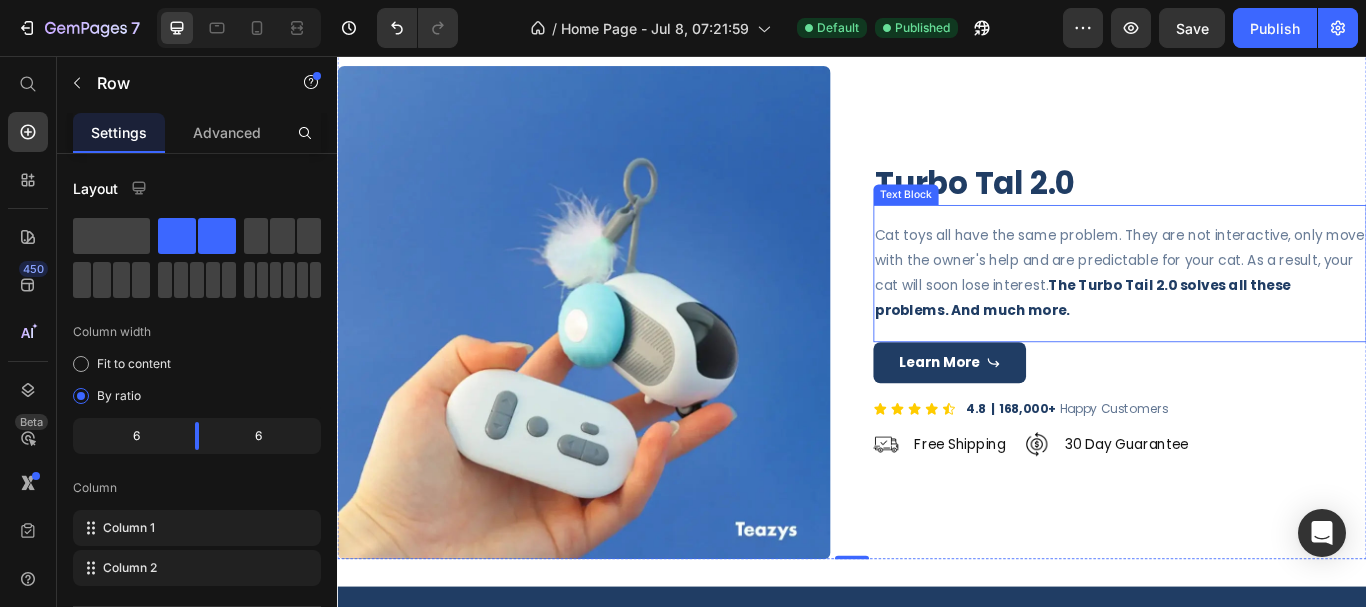 click on "Cat toys all have the same problem. They are not interactive, only move with the owner's help and are predictable for your cat. As a result, your cat will soon lose interest.  The Turbo Tail 2.0 solves all these problems. And much more." at bounding box center (1249, 309) 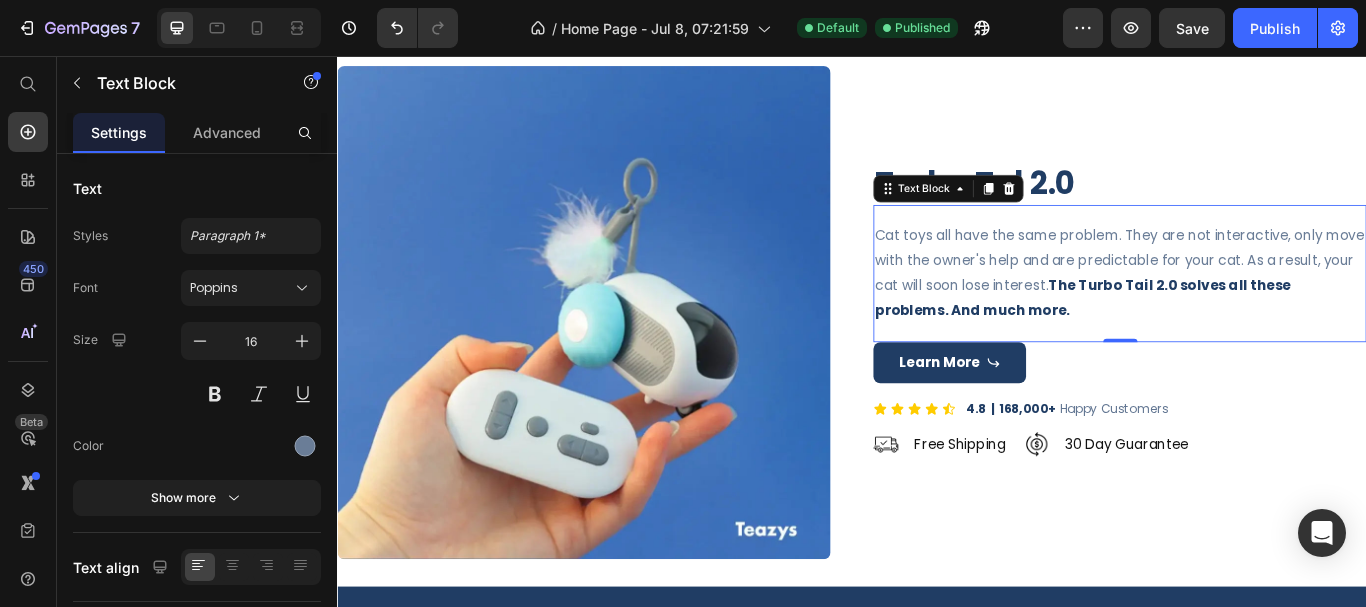 click on "Cat toys all have the same problem. They are not interactive, only move with the owner's help and are predictable for your cat. As a result, your cat will soon lose interest.  The Turbo Tail 2.0 solves all these problems. And much more." at bounding box center (1249, 309) 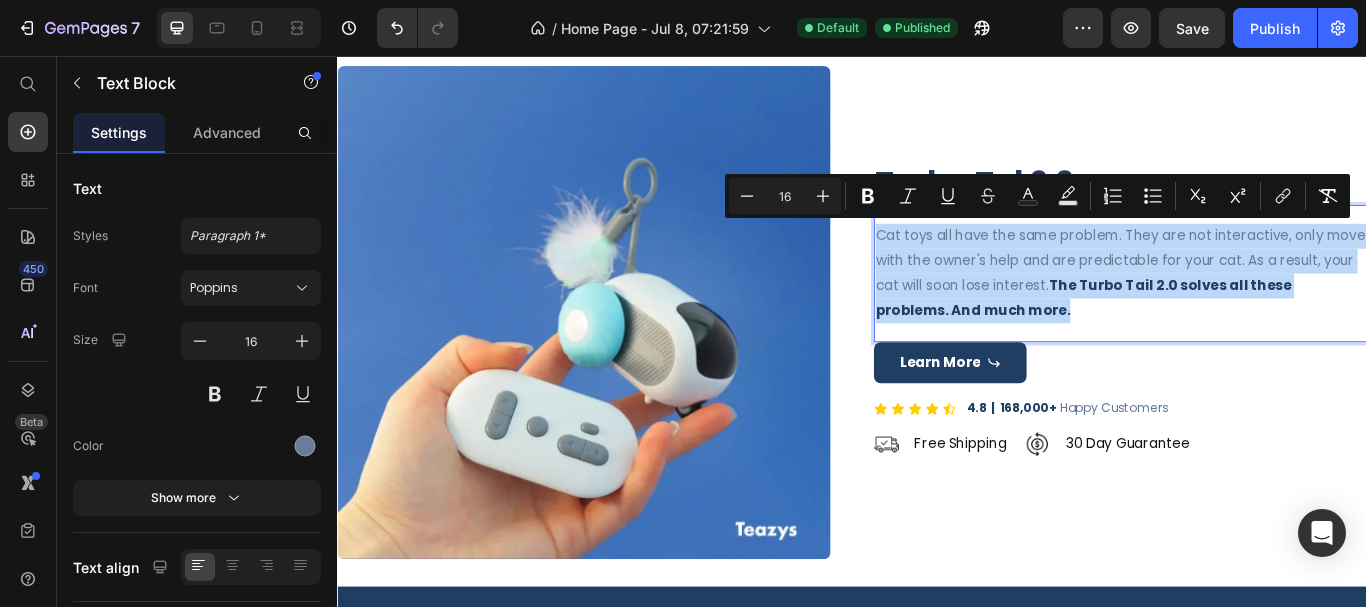click on "Cat toys all have the same problem. They are not interactive, only move with the owner's help and are predictable for your cat. As a result, your cat will soon lose interest.  The Turbo Tail 2.0 solves all these problems. And much more." at bounding box center [1249, 309] 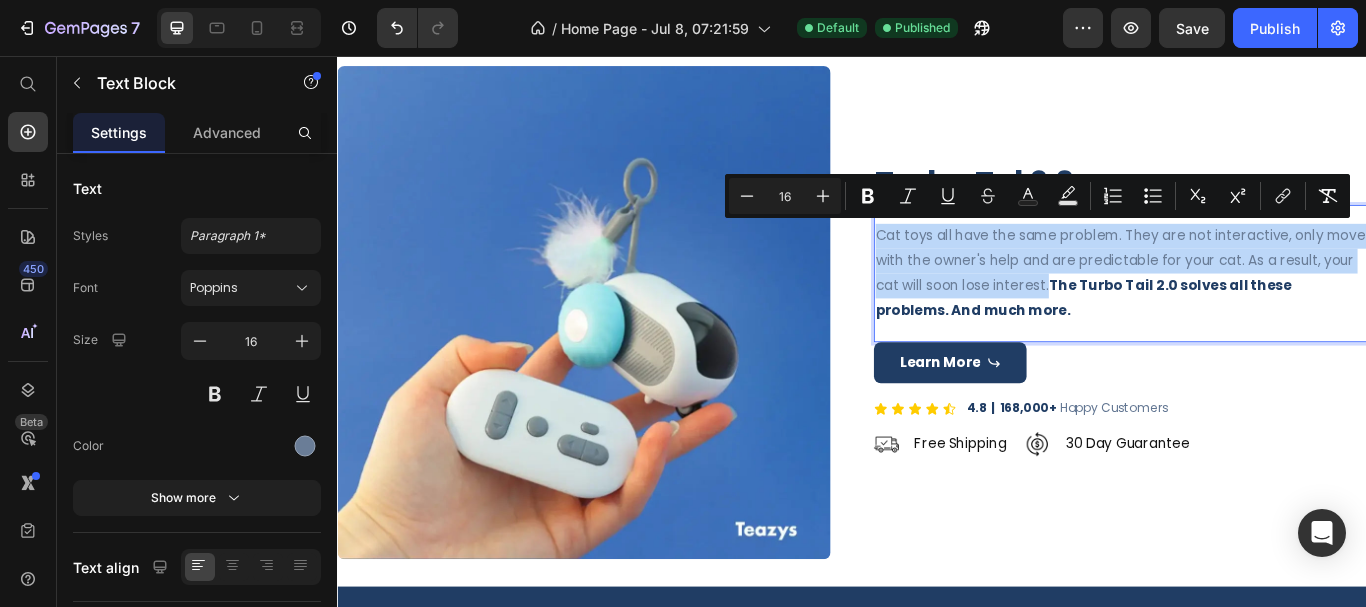 copy on "Cat toys all have the same problem. They are not interactive, only move with the owner's help and are predictable for your cat. As a result, your cat will soon lose interest." 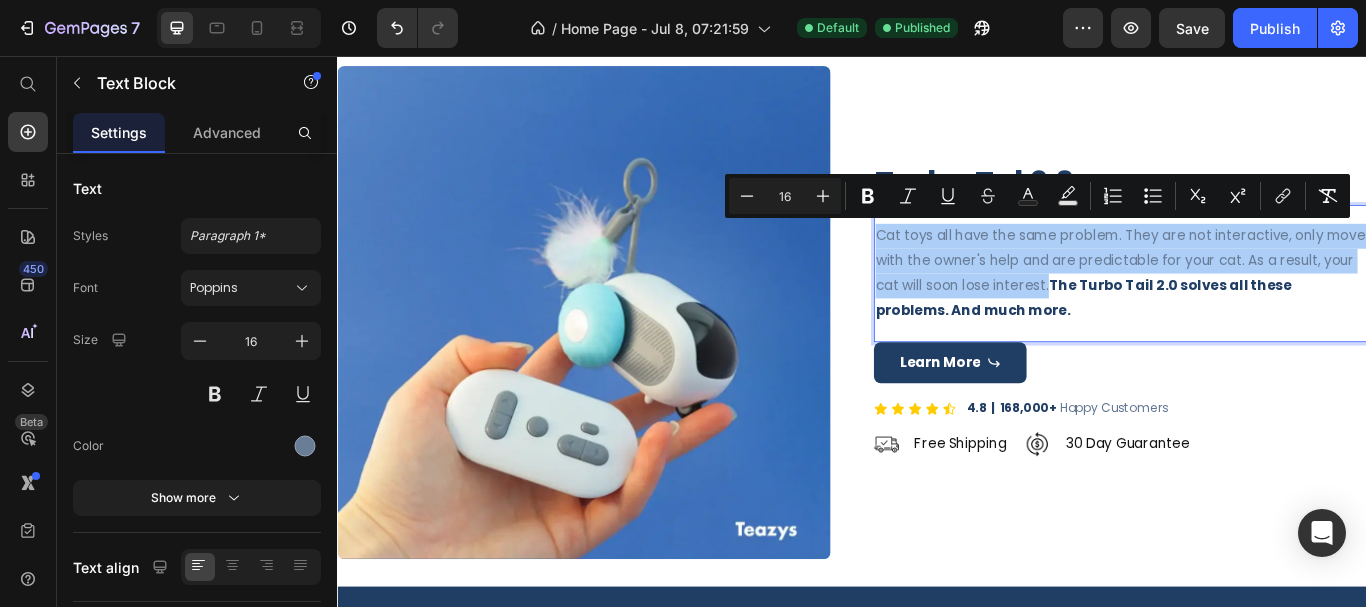 click on "Publish" at bounding box center [1275, 28] 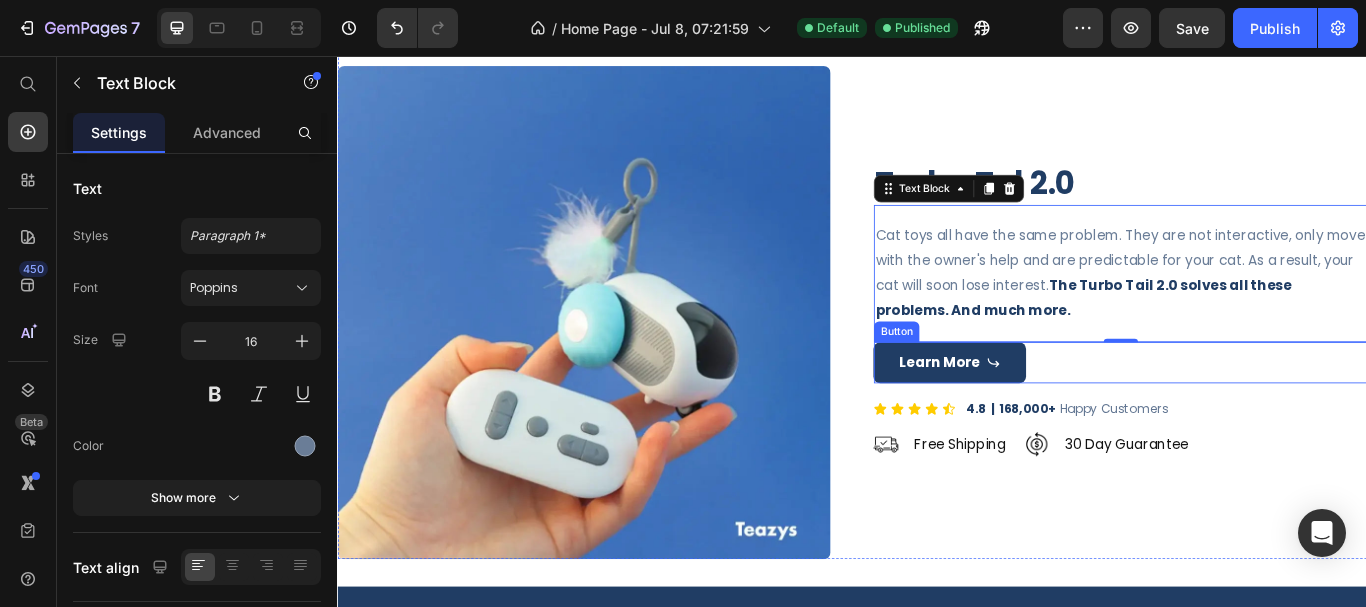 click on "Learn More Button" at bounding box center (1249, 414) 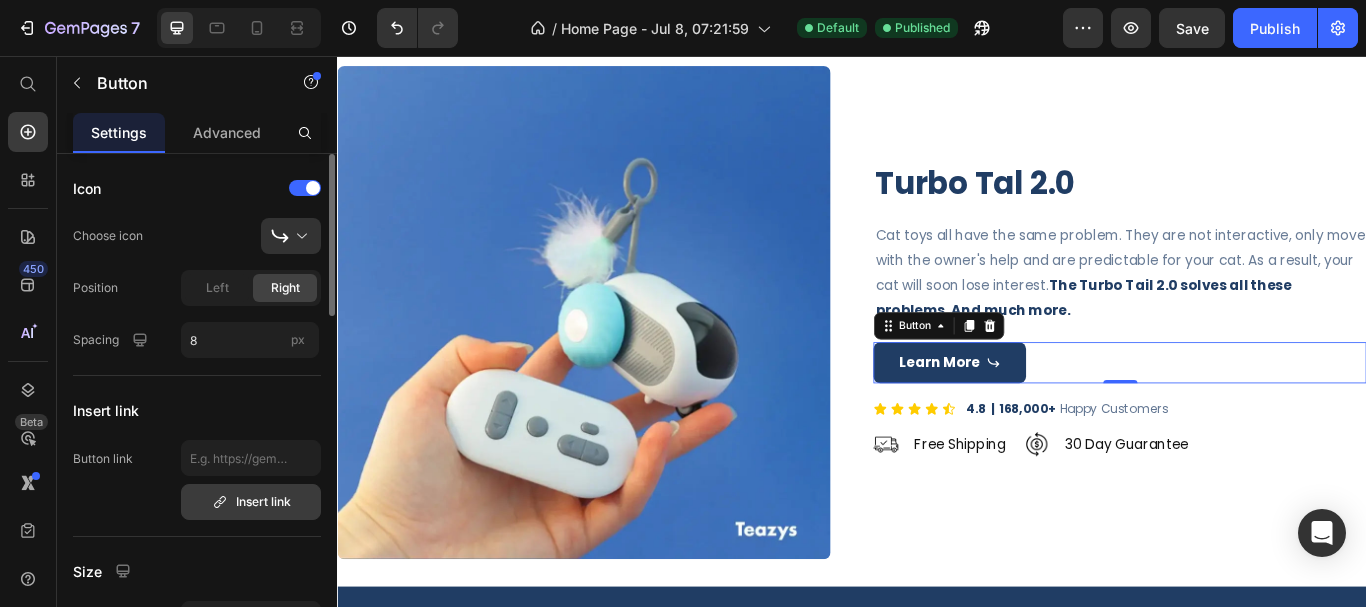 click on "Insert link" at bounding box center (251, 502) 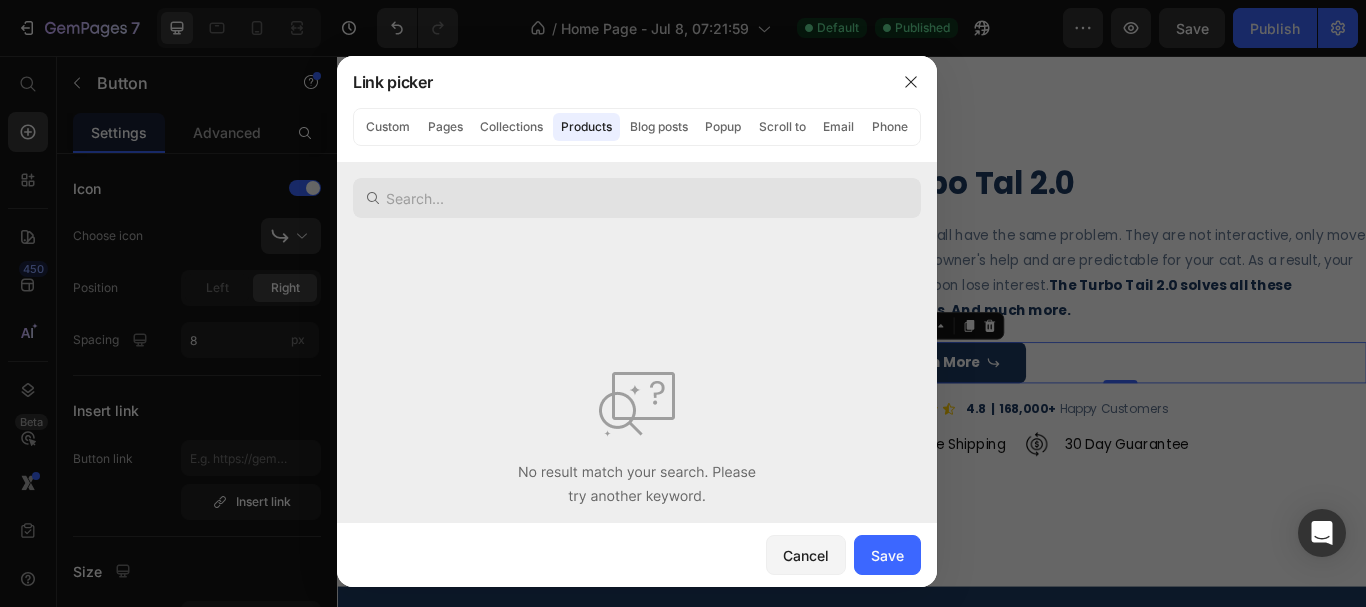 click at bounding box center [637, 198] 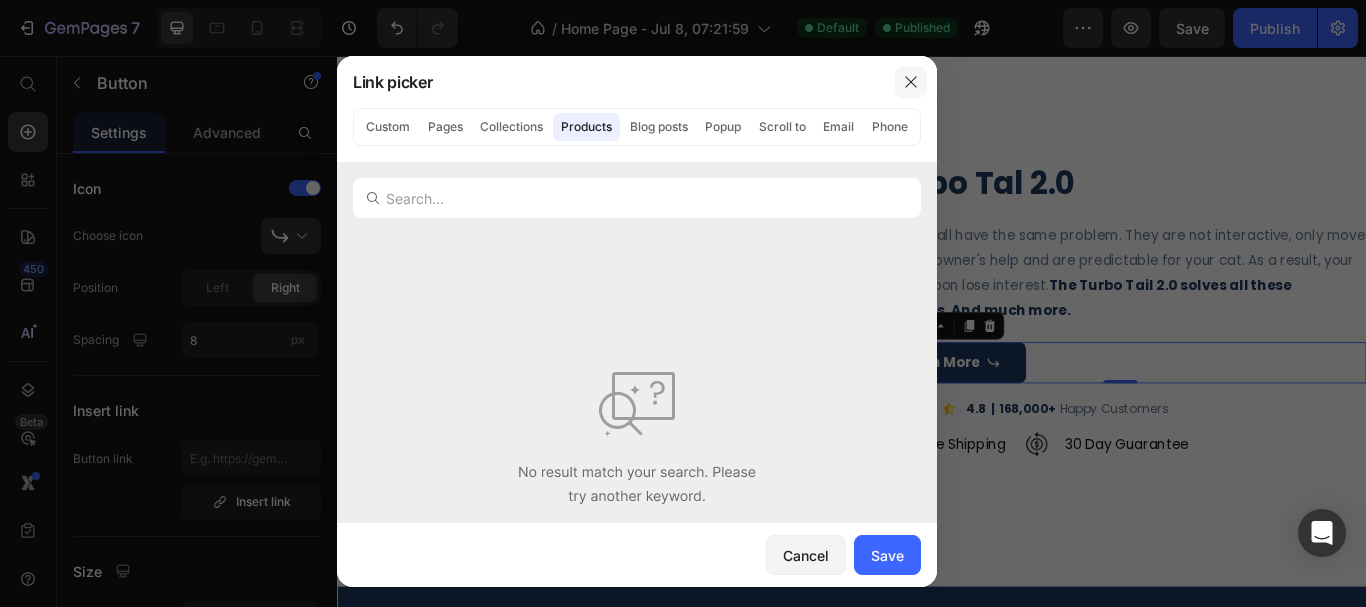 click 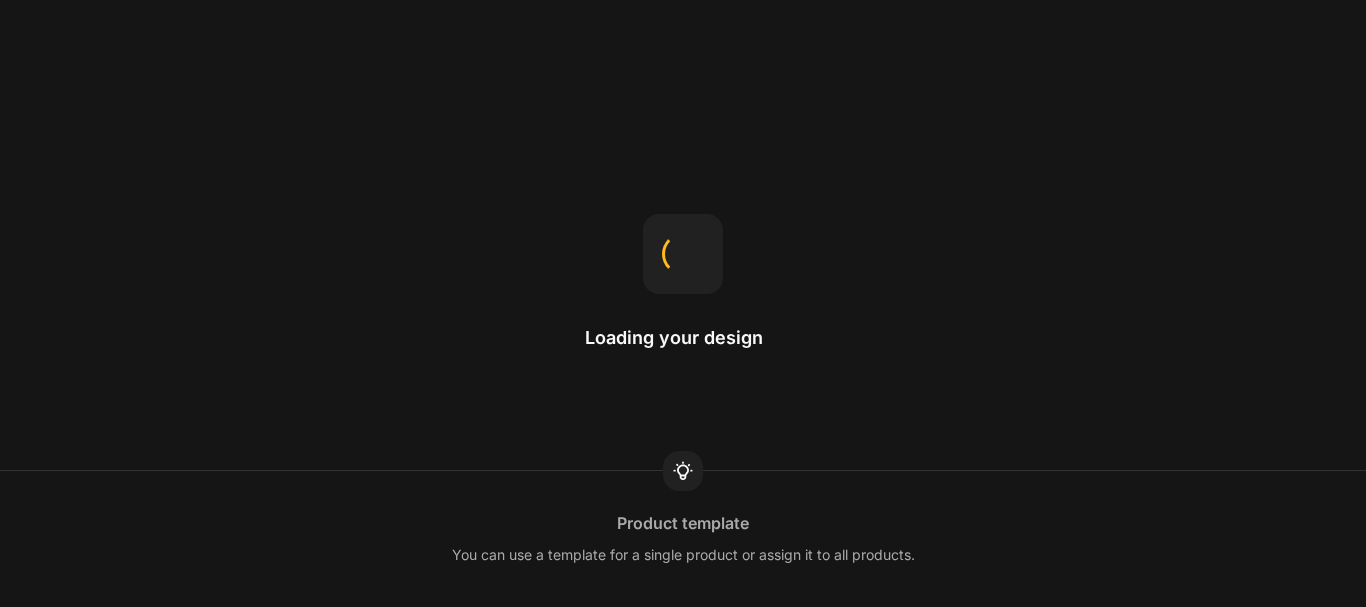 scroll, scrollTop: 0, scrollLeft: 0, axis: both 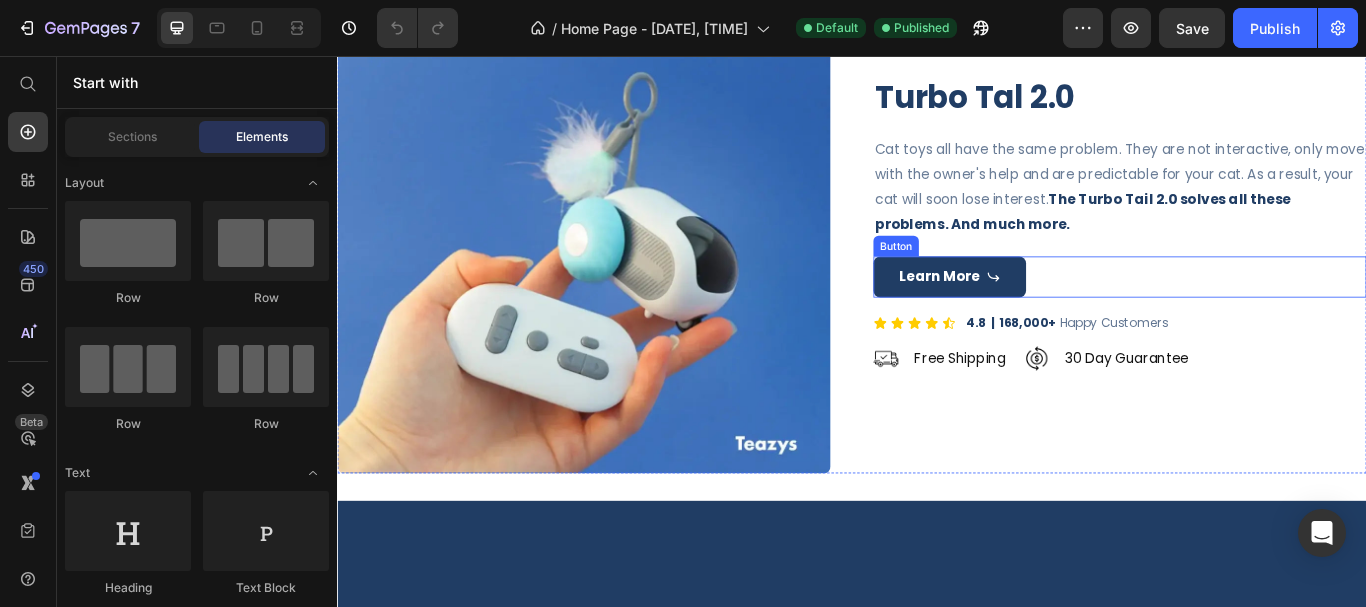click on "Learn More Button" at bounding box center (1249, 314) 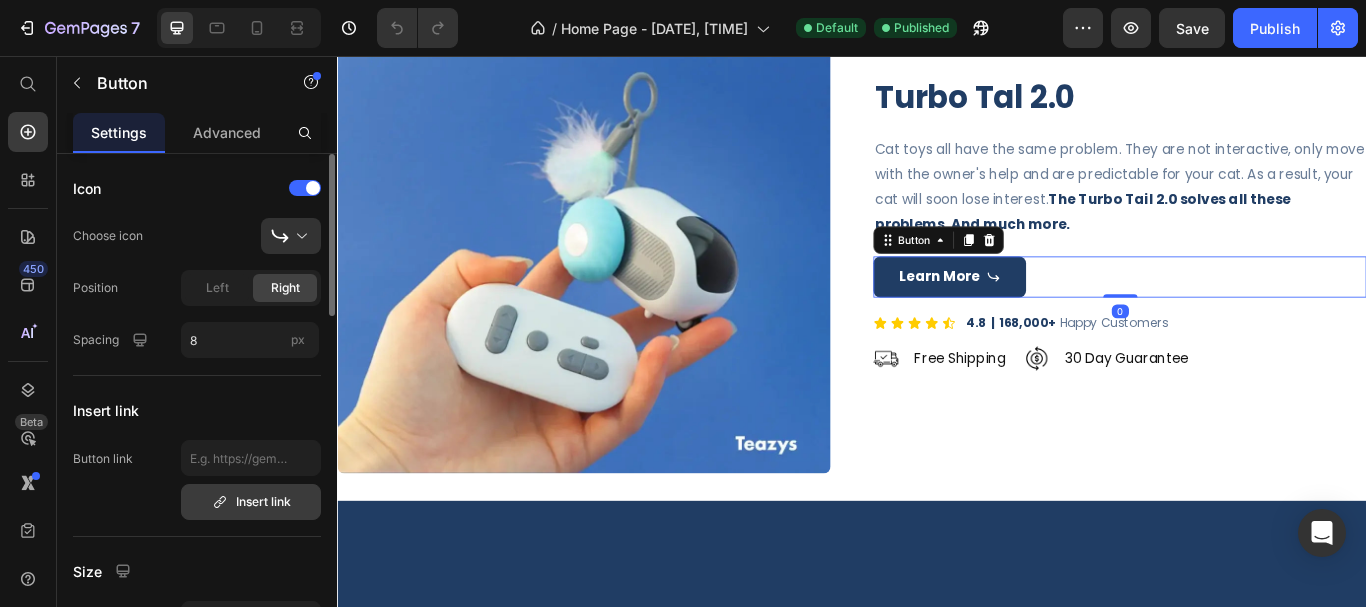 click on "Insert link" at bounding box center (251, 502) 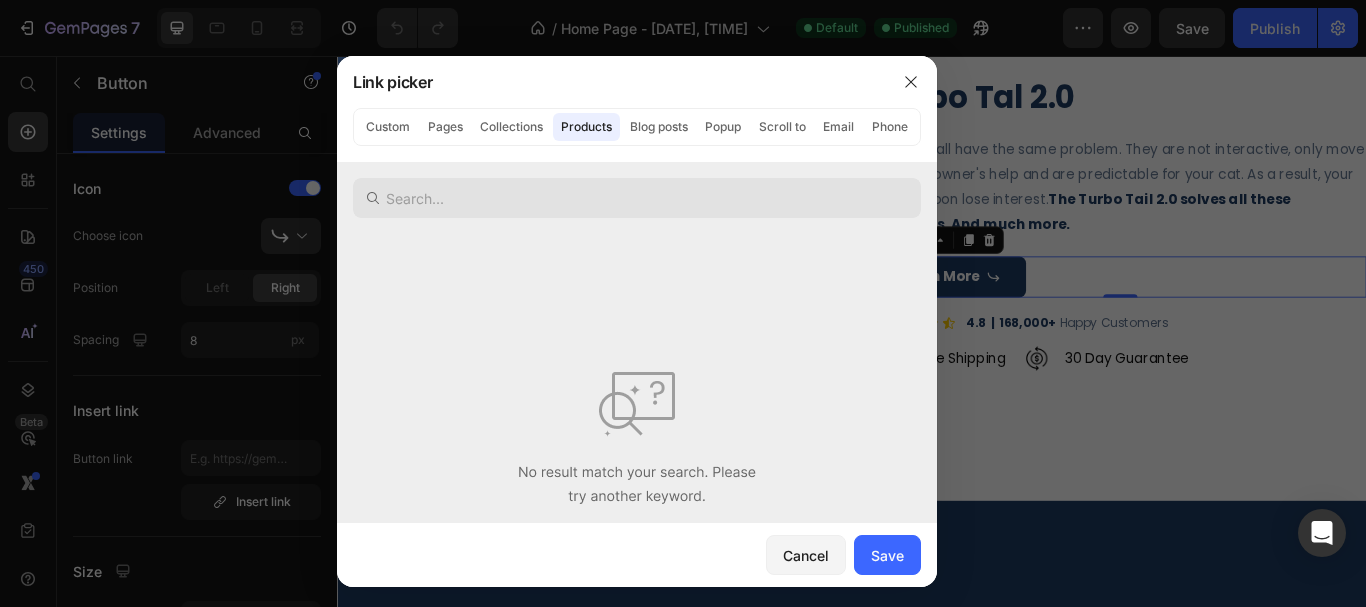 click at bounding box center [637, 198] 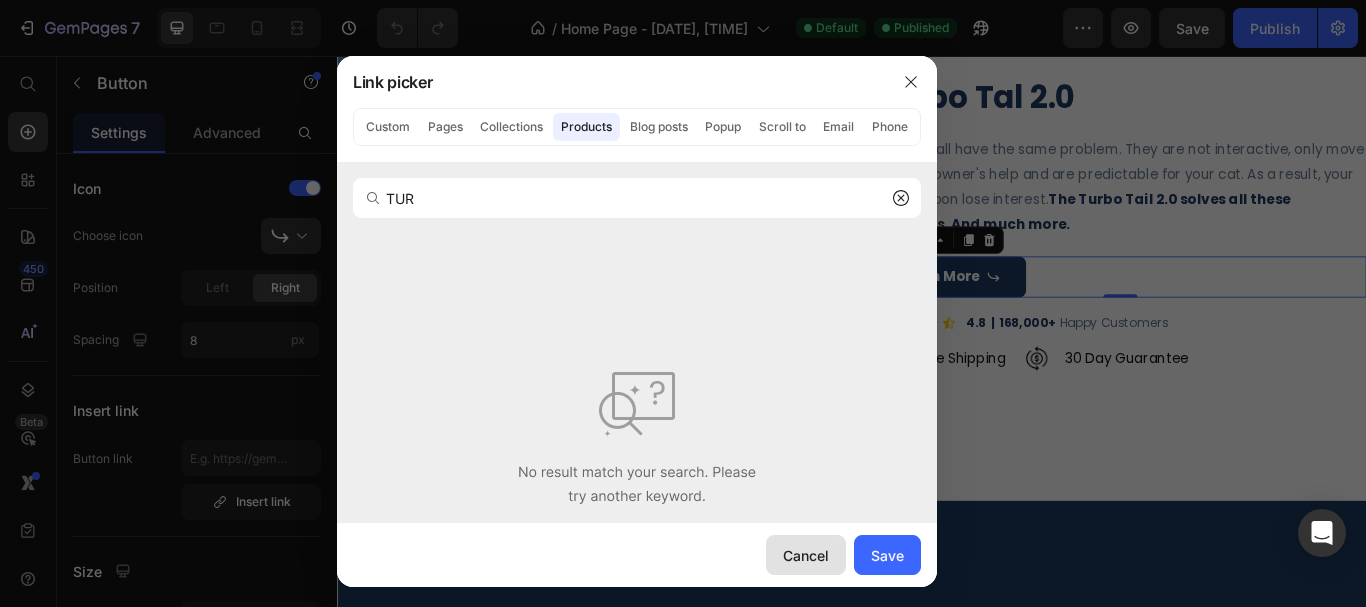 type on "TUR" 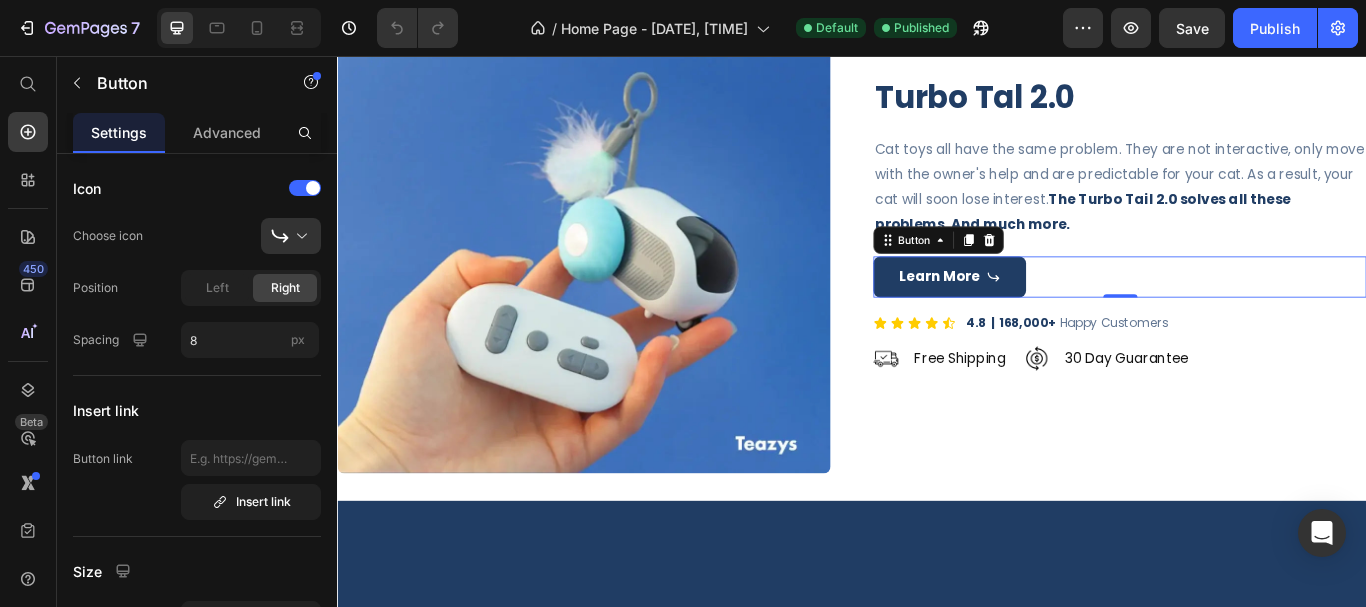 click on "Learn More Button   0" at bounding box center [1249, 314] 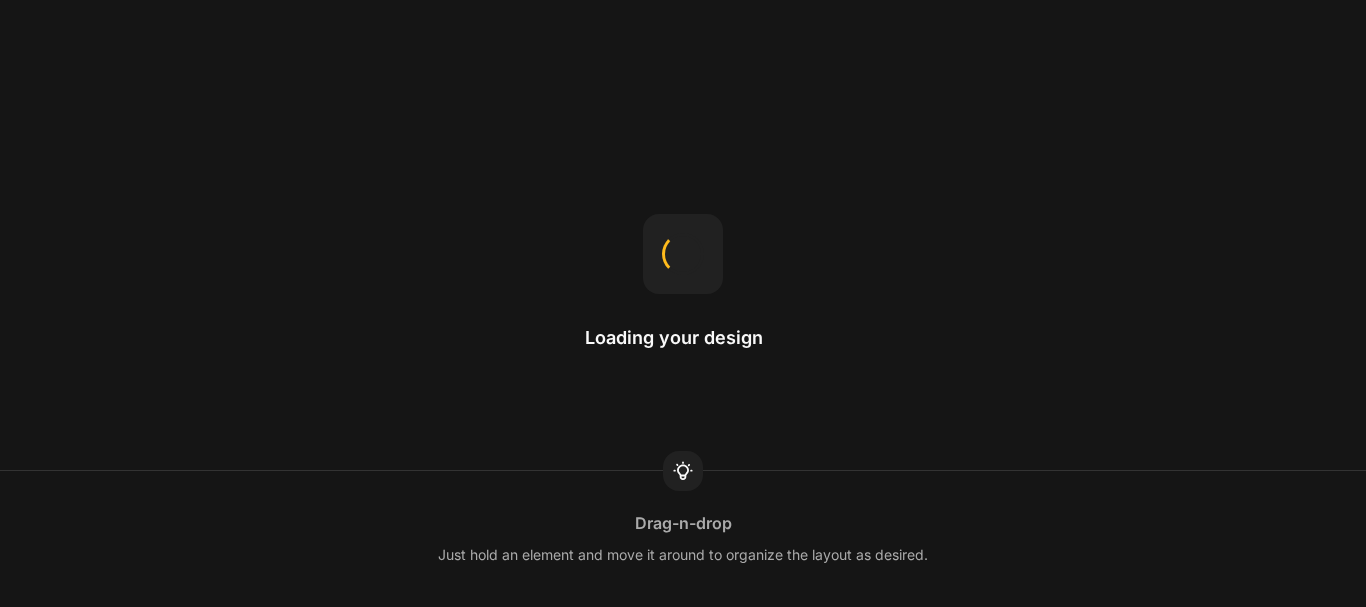 scroll, scrollTop: 0, scrollLeft: 0, axis: both 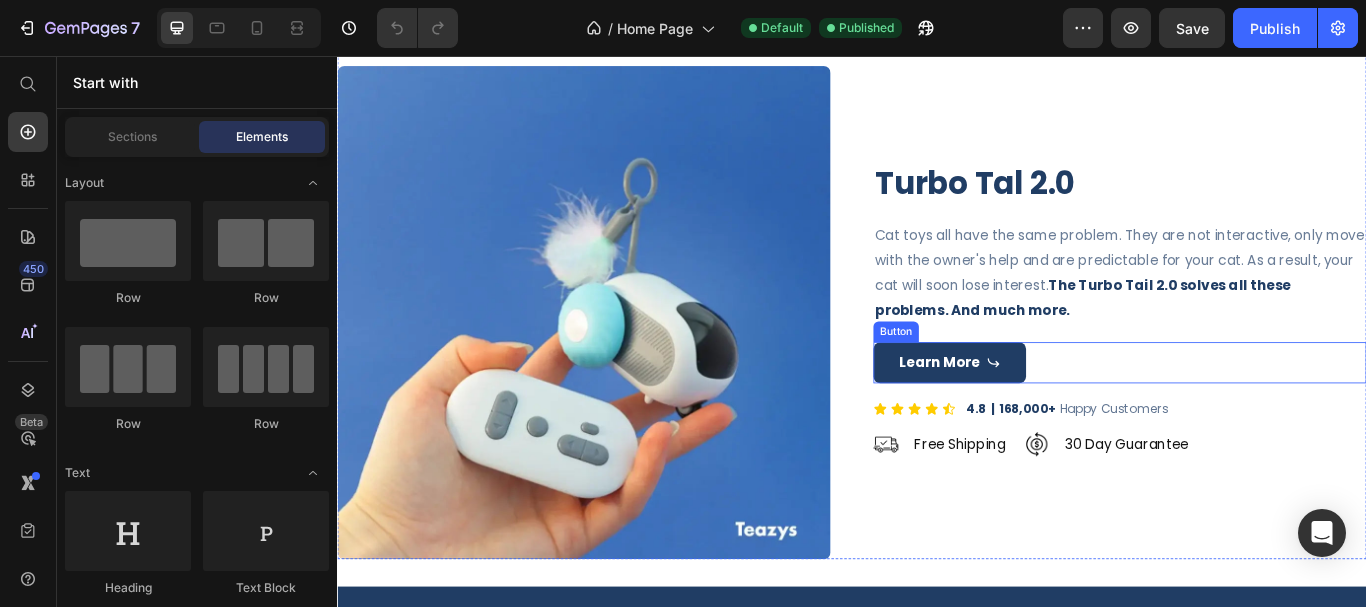 click on "Learn More Button" at bounding box center [1249, 414] 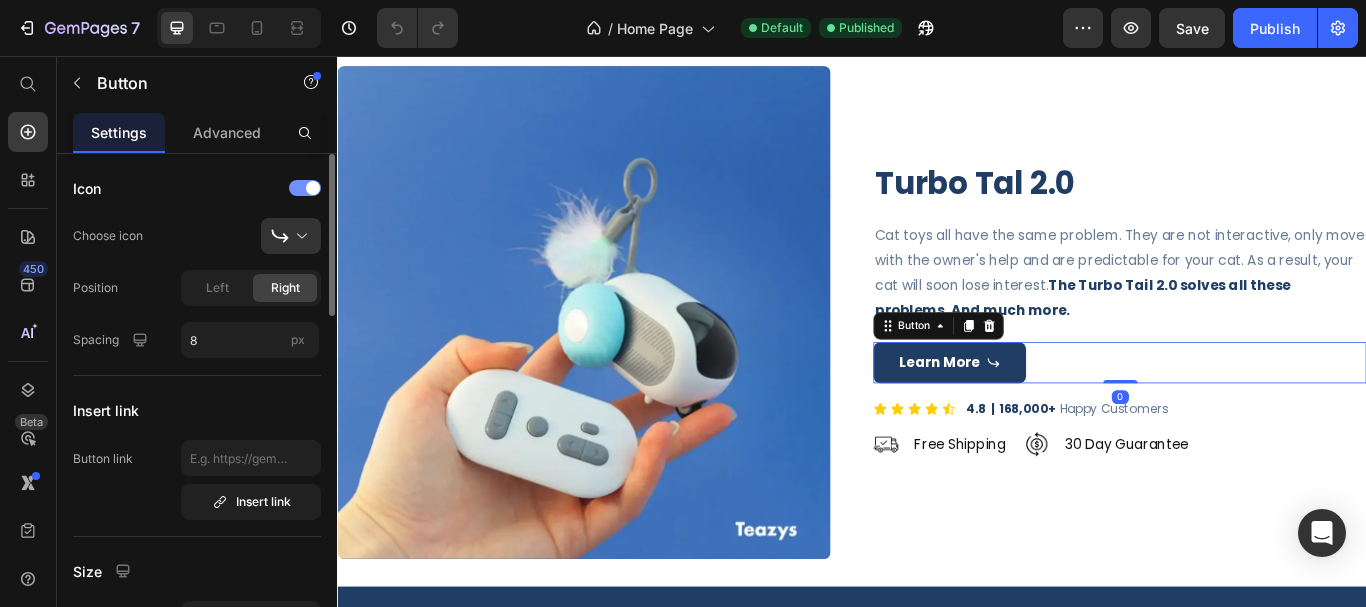 scroll, scrollTop: 0, scrollLeft: 0, axis: both 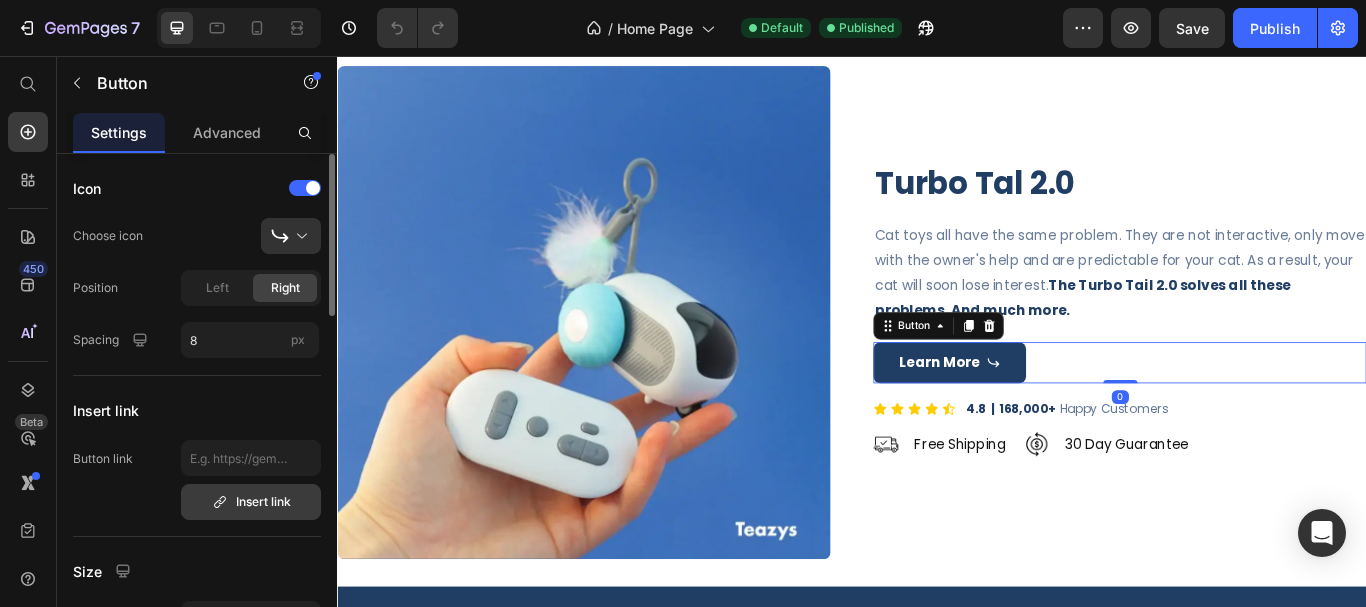 click on "Insert link" at bounding box center [251, 502] 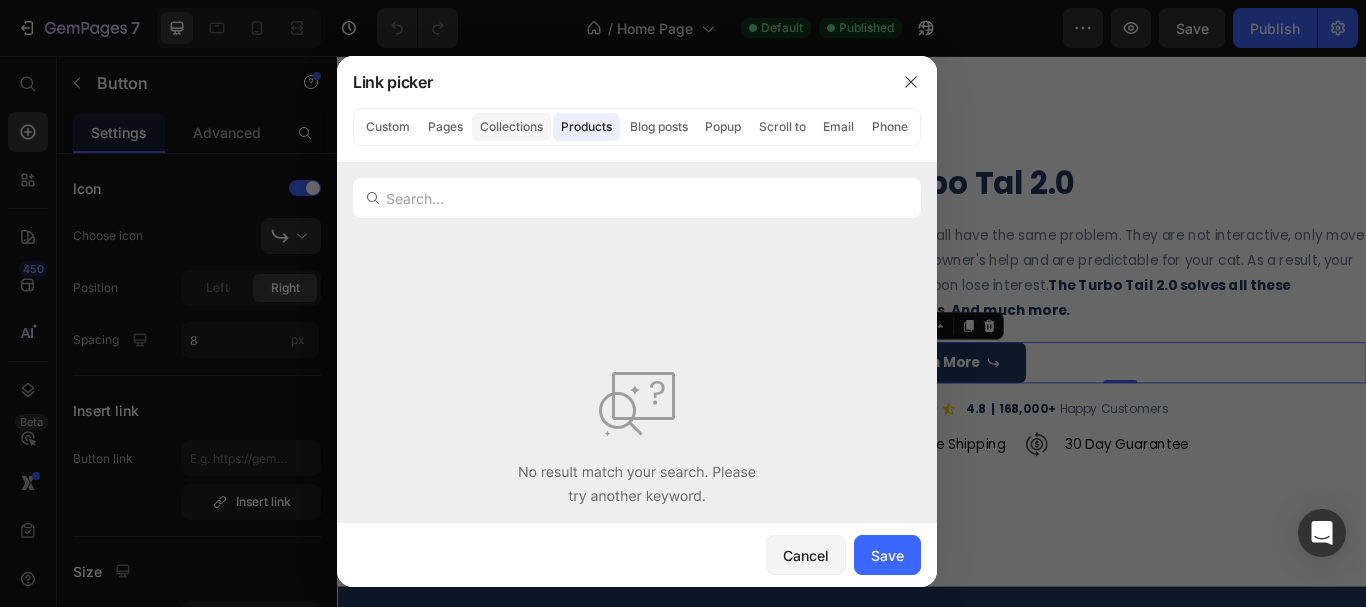 click on "Collections" 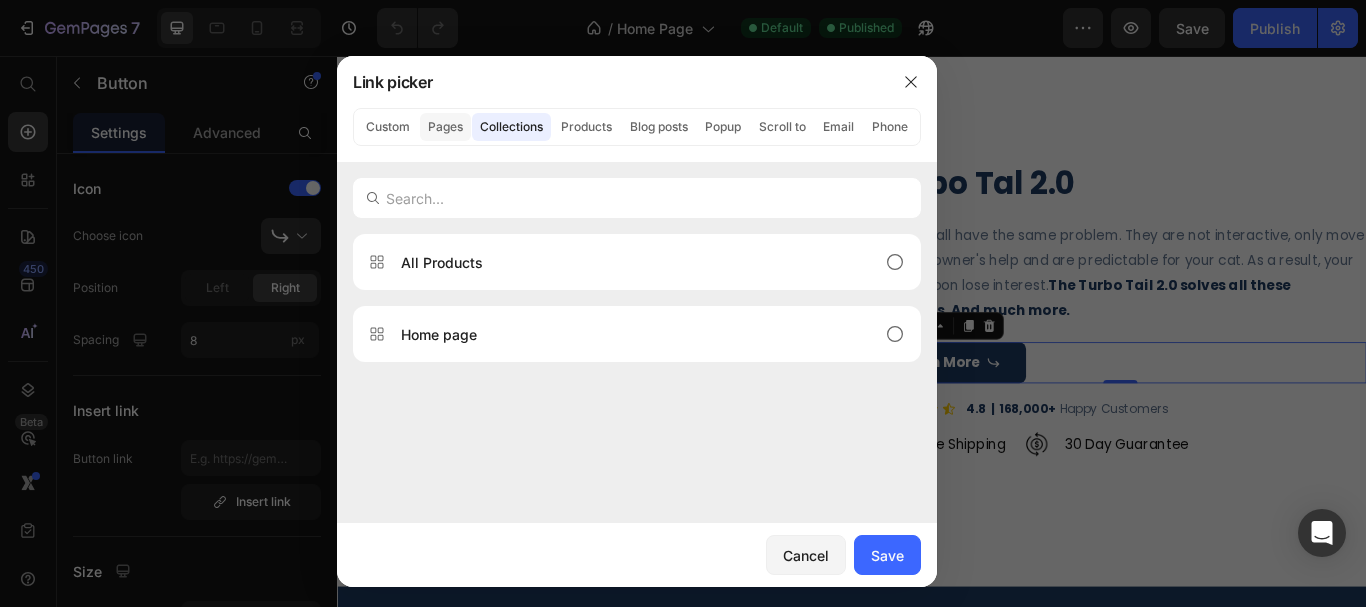 click on "Pages" 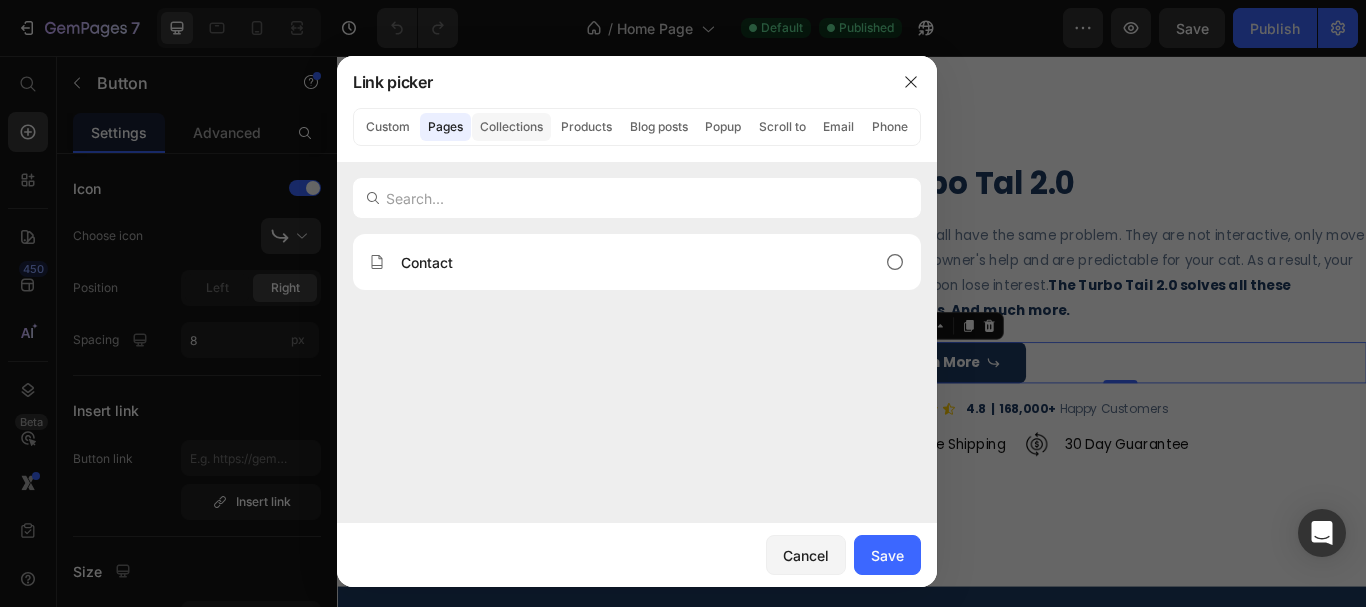 click on "Collections" 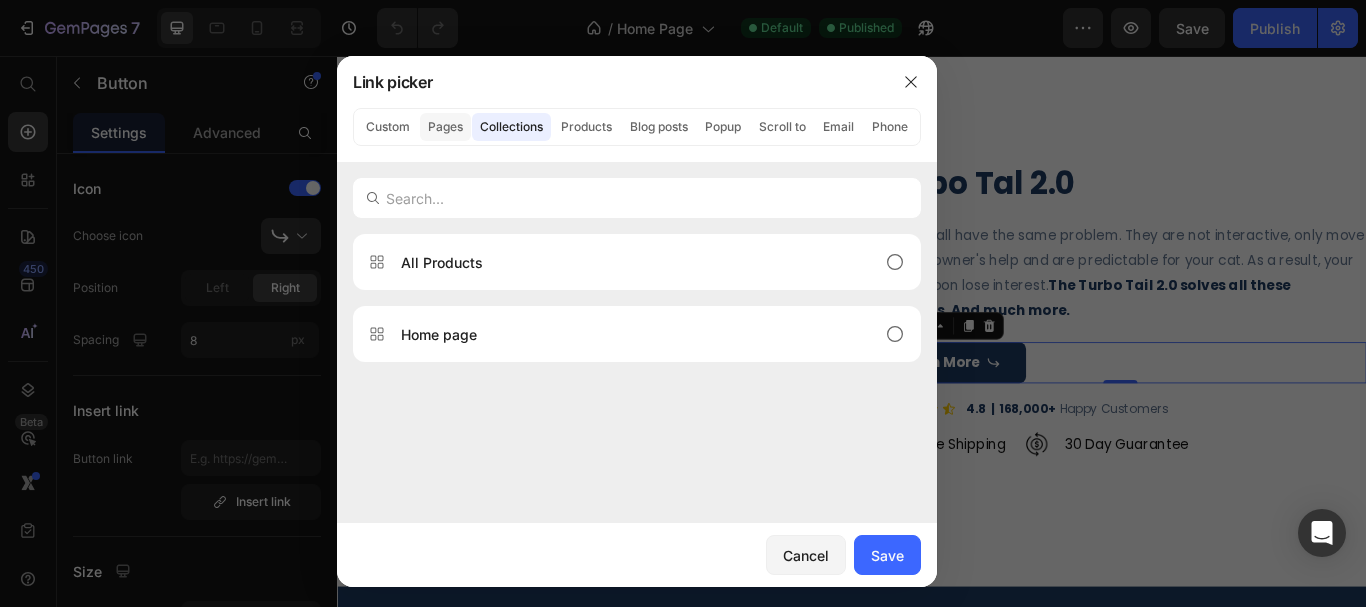 click on "Pages" 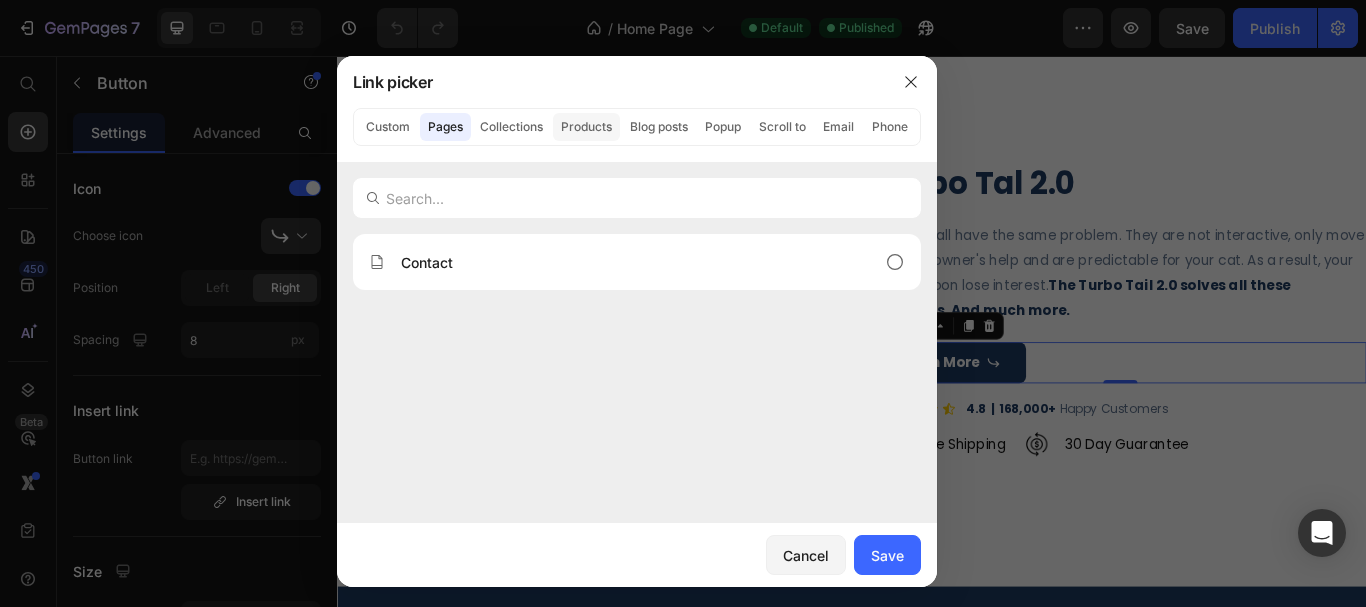 click on "Products" 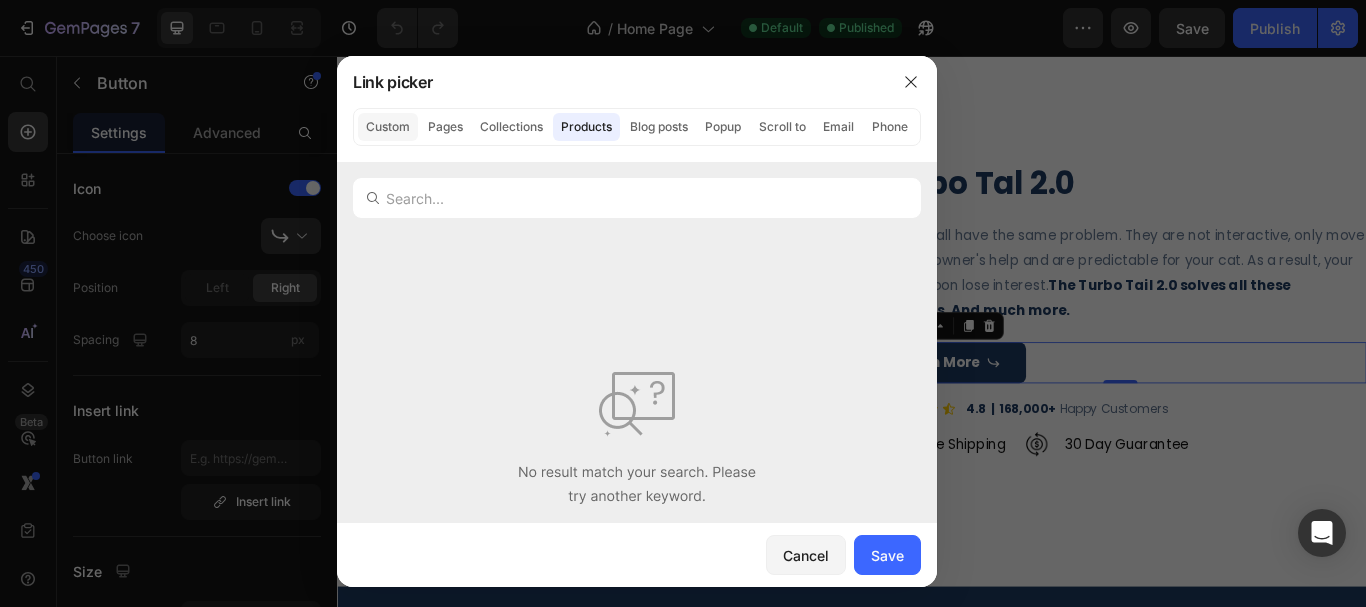 click on "Custom" 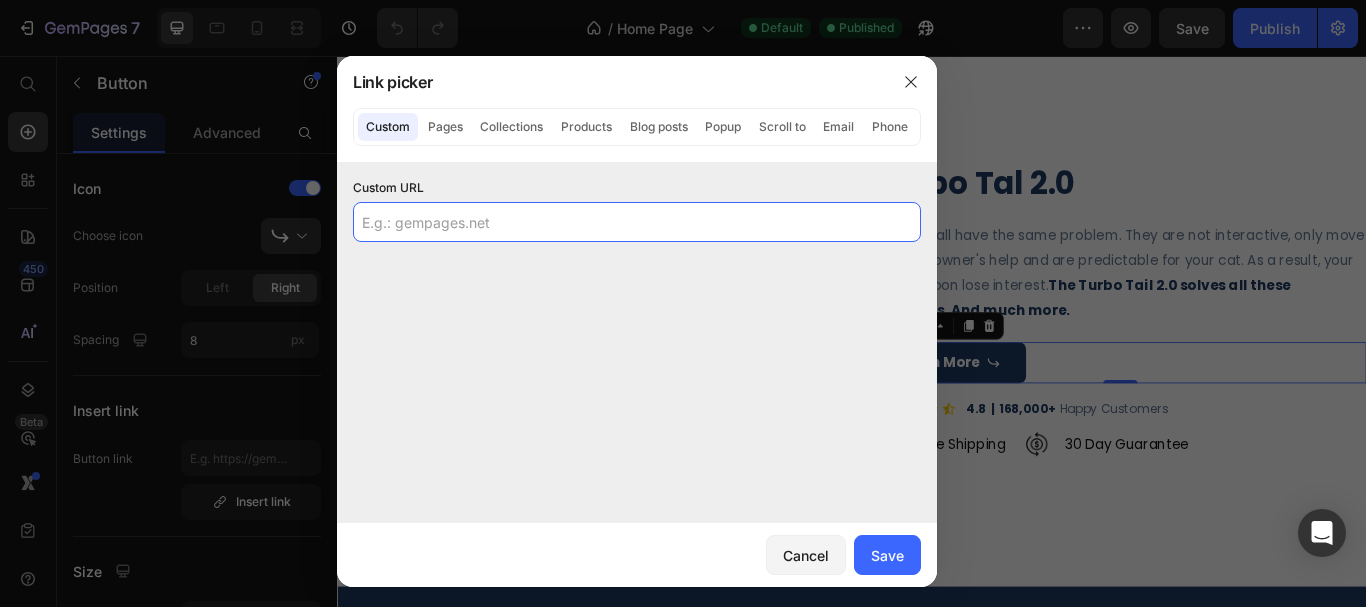 click 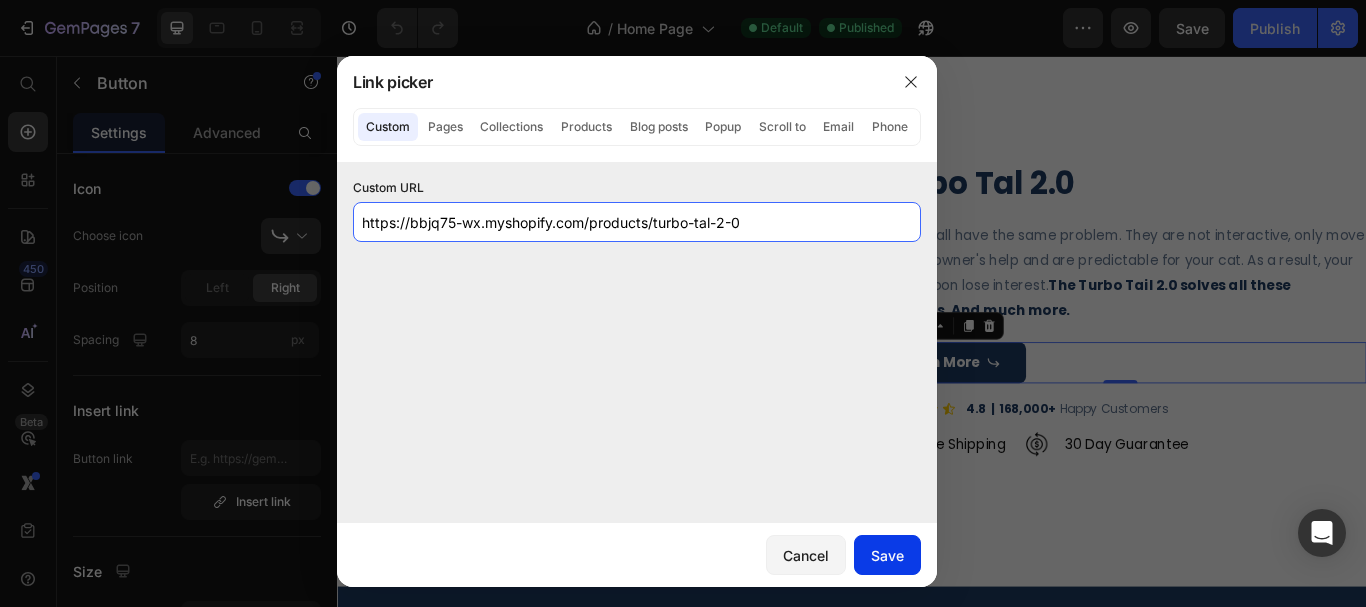 type on "https://bbjq75-wx.myshopify.com/products/turbo-tal-2-0" 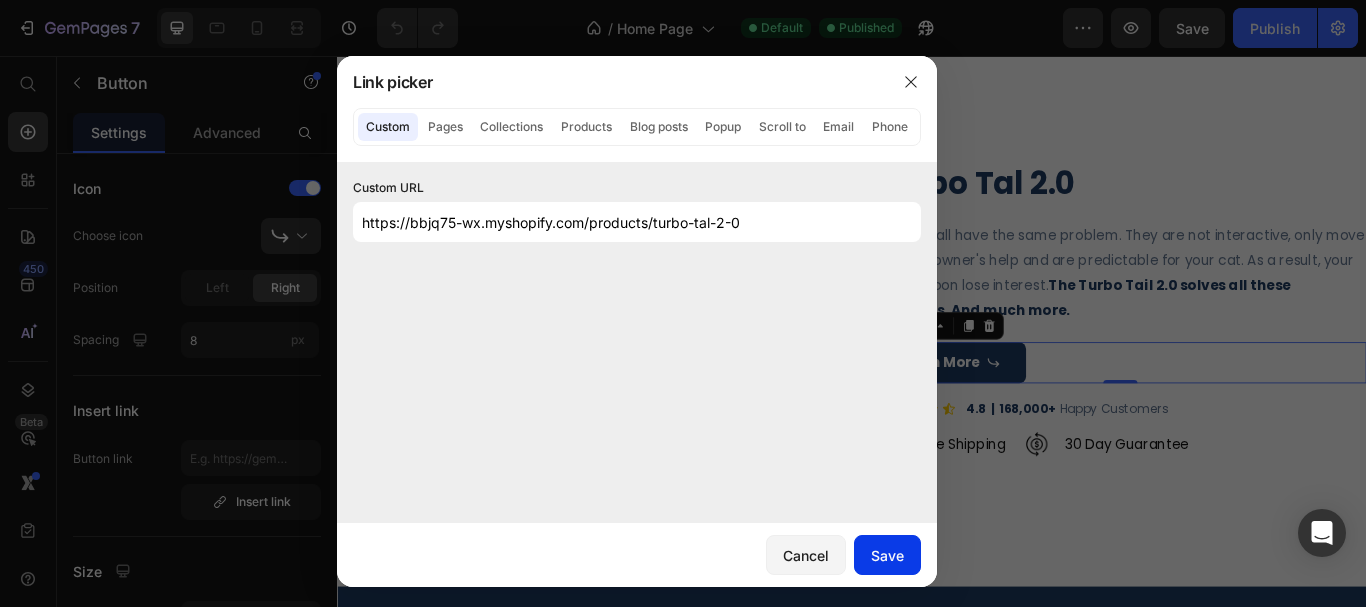 click on "Save" at bounding box center (887, 555) 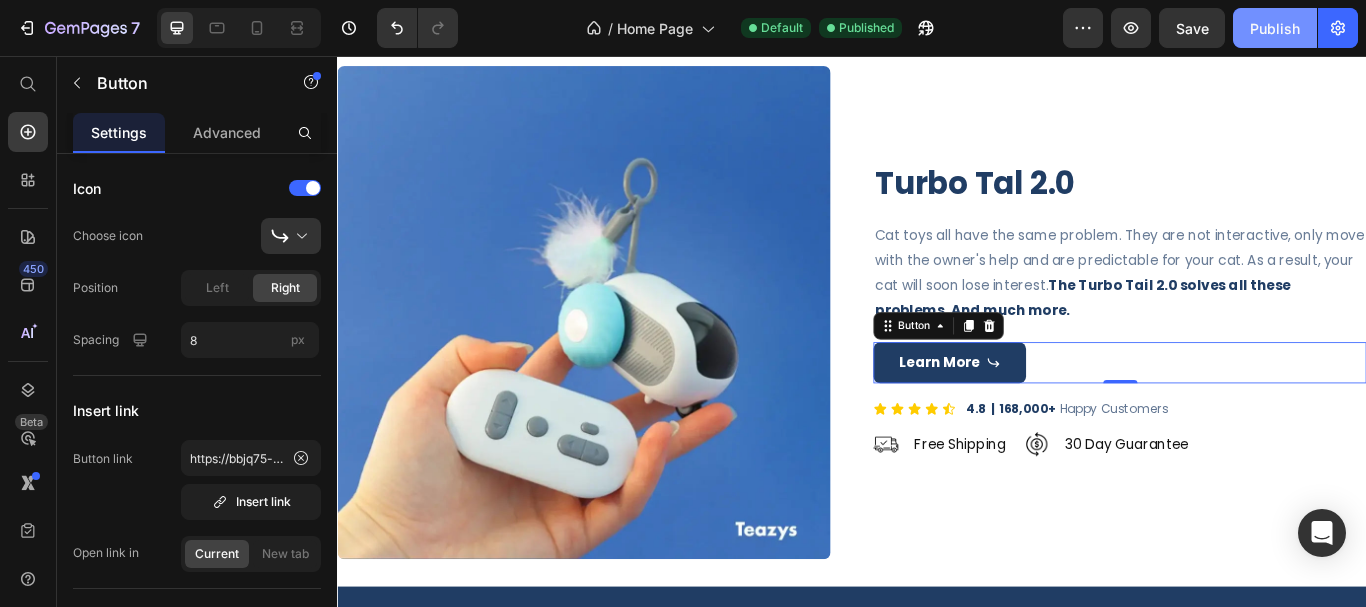 click on "Publish" at bounding box center (1275, 28) 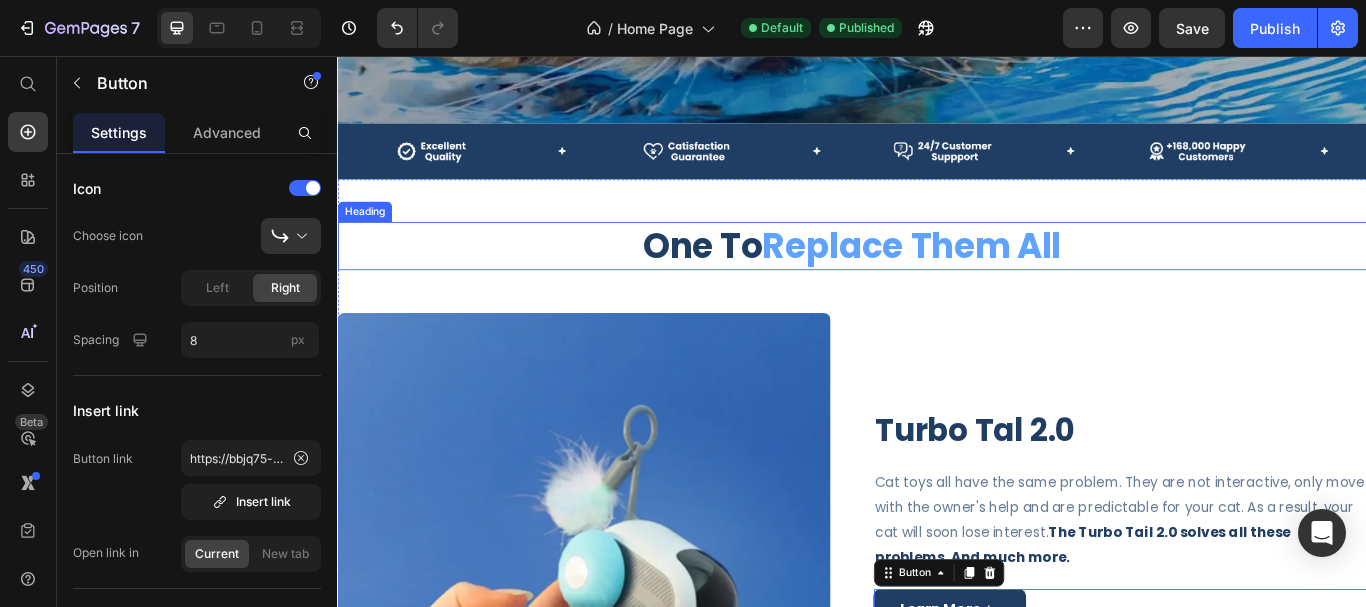 scroll, scrollTop: 600, scrollLeft: 0, axis: vertical 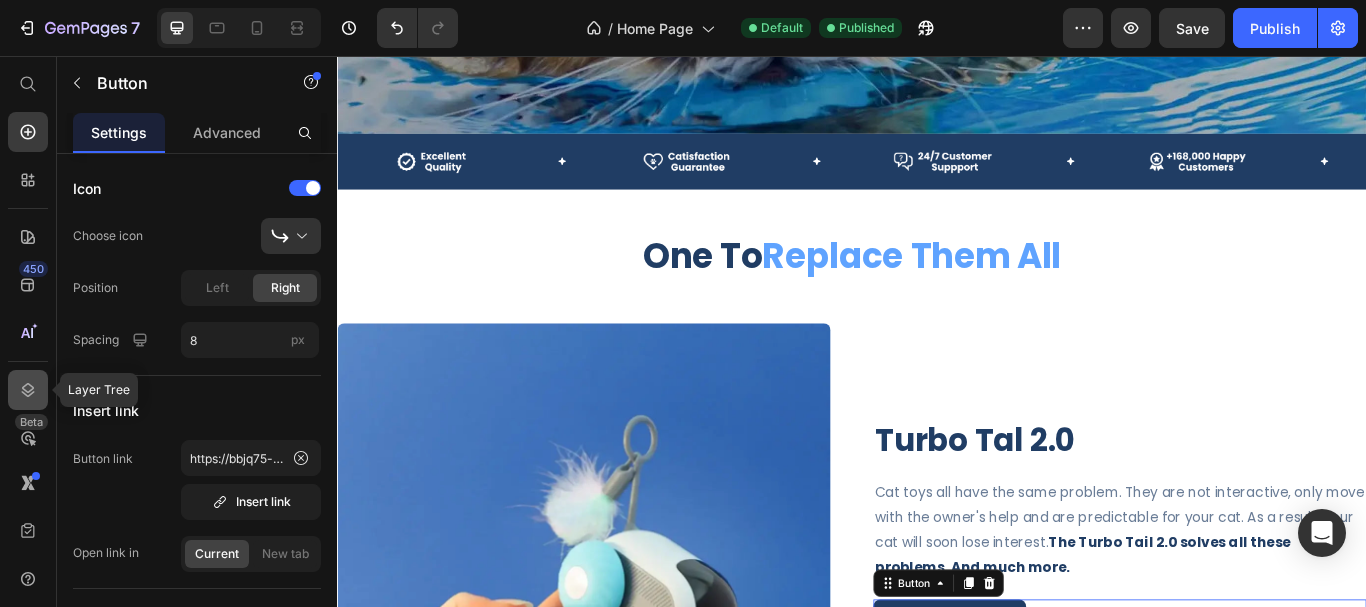 click 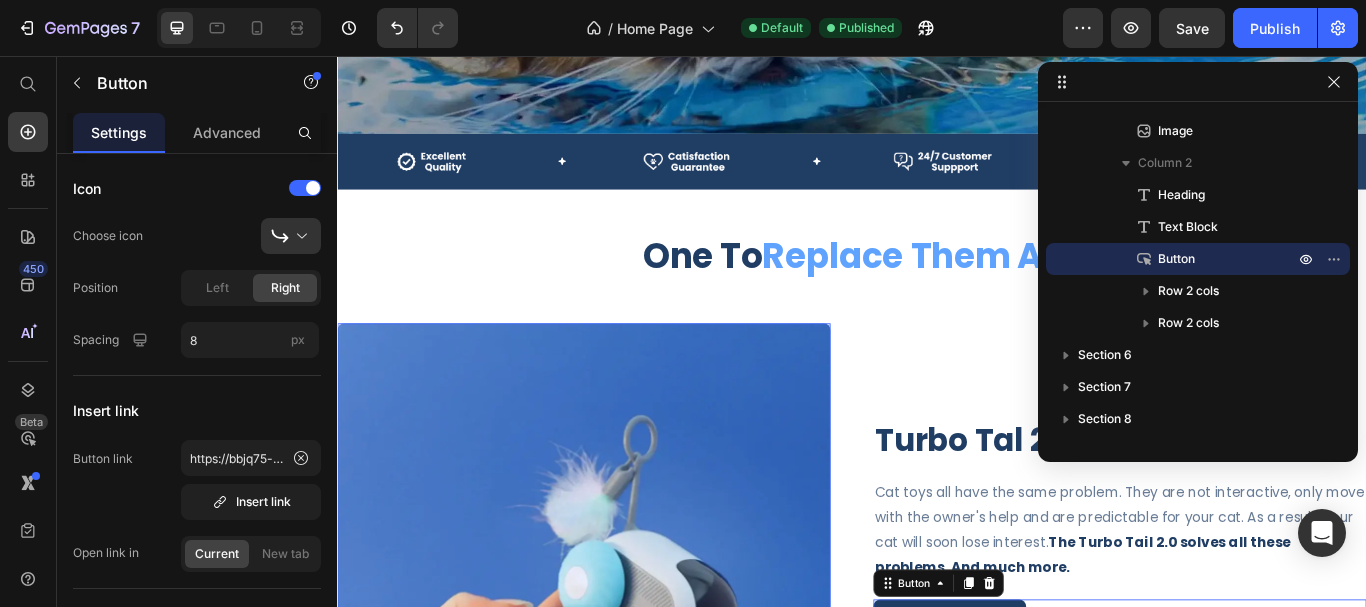 scroll, scrollTop: 0, scrollLeft: 0, axis: both 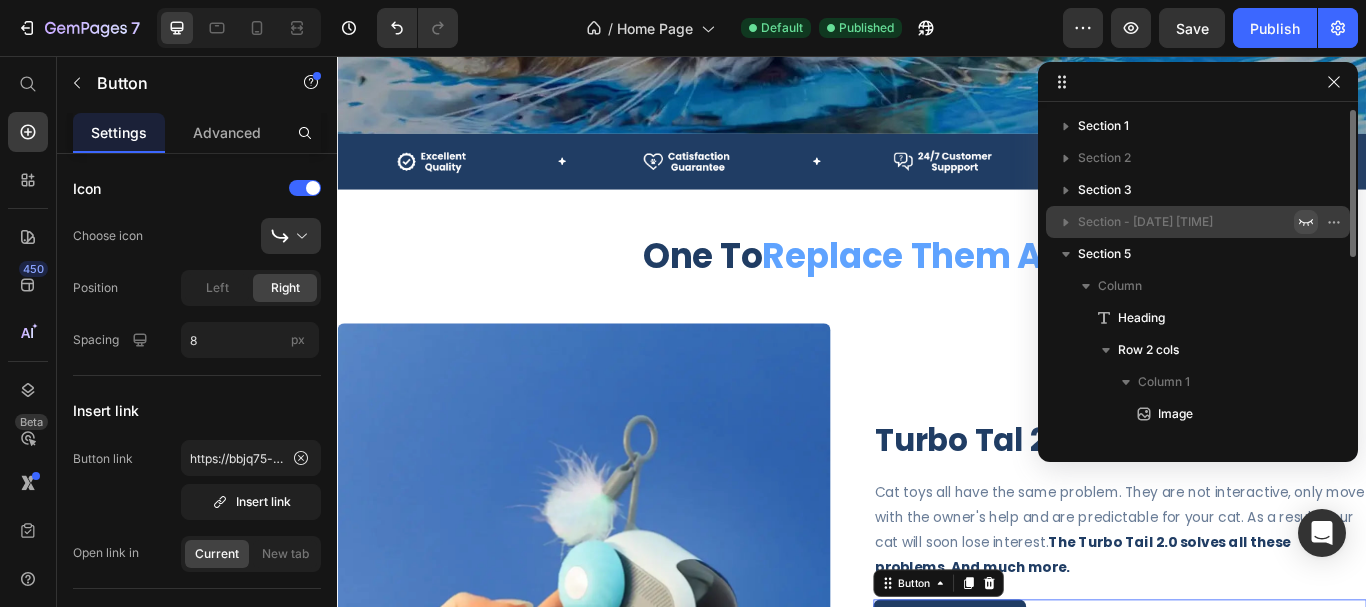 click 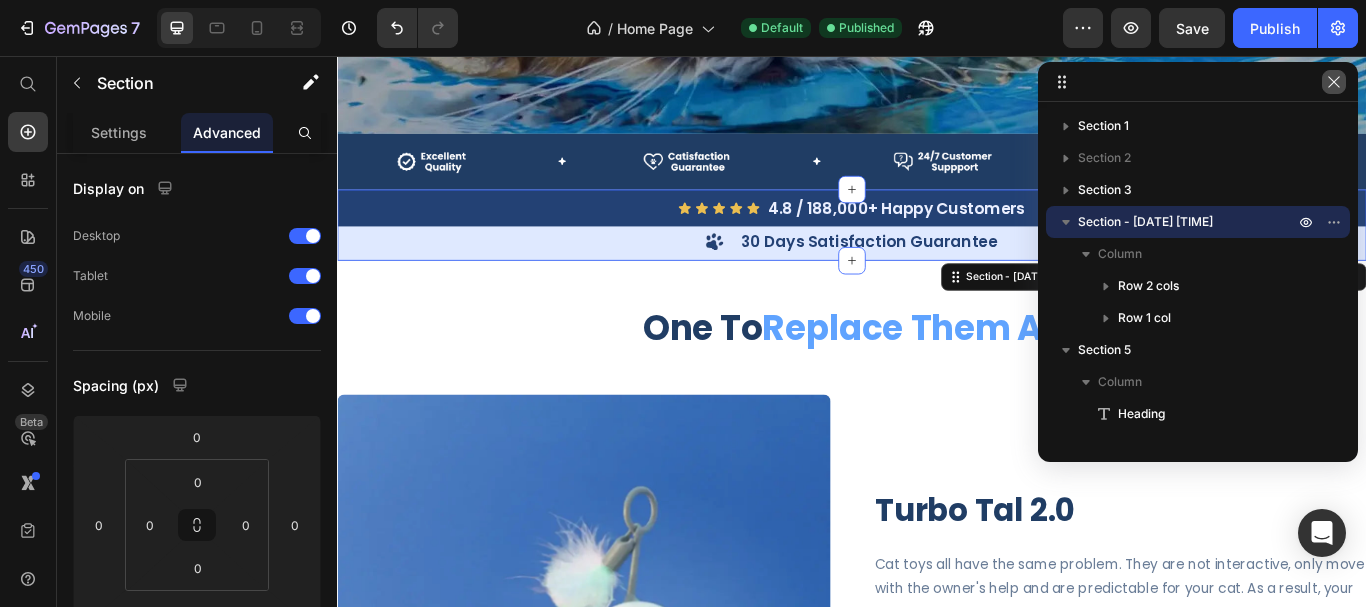 click 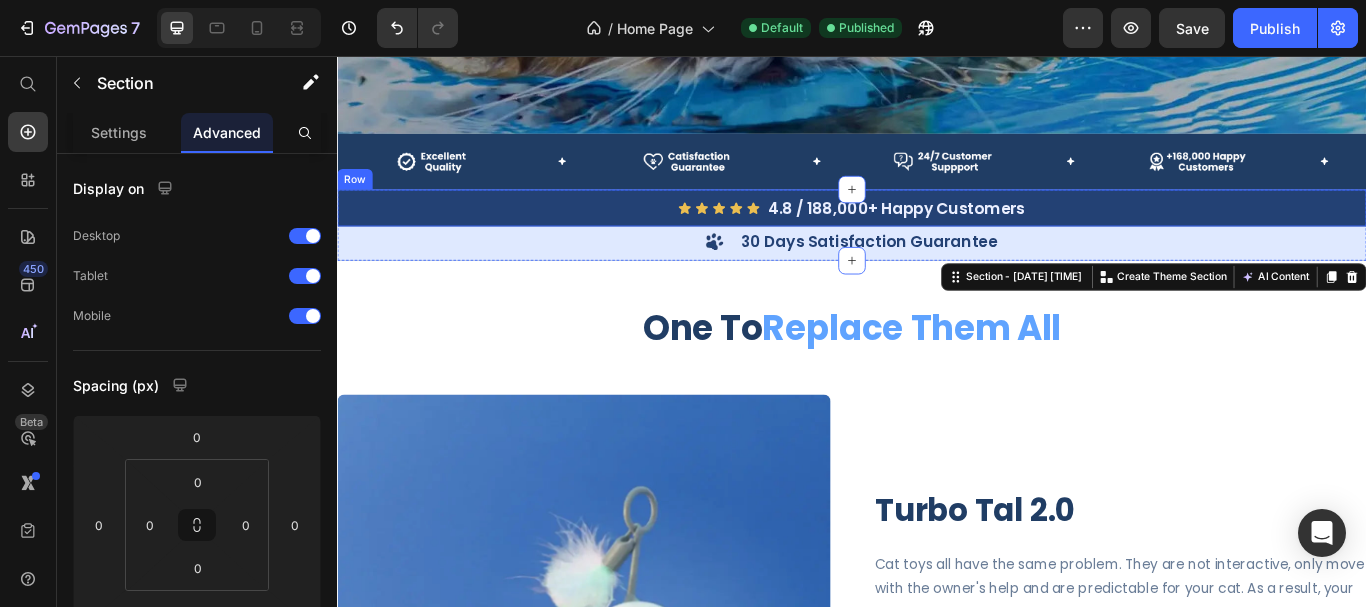 click on "Icon Icon Icon Icon Icon Icon List 4.8 / 188,000+ Happy Customers Heading Row" at bounding box center (937, 233) 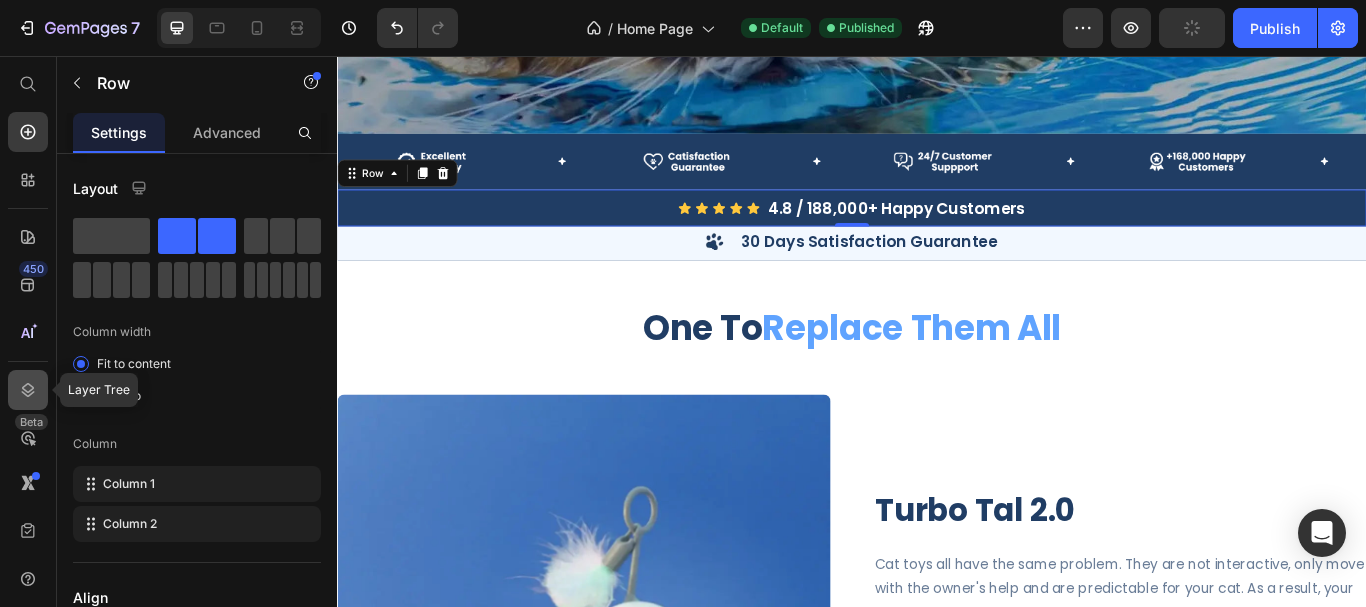 click 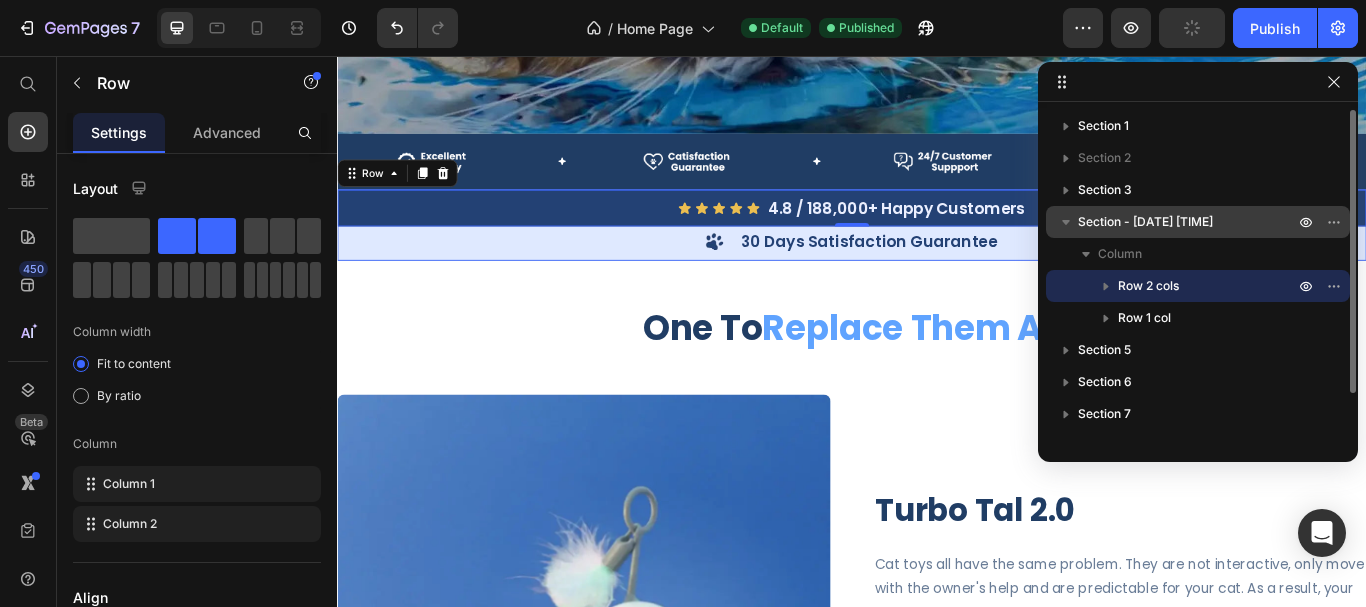 click on "Section - [DATE] [TIME]" at bounding box center (1145, 222) 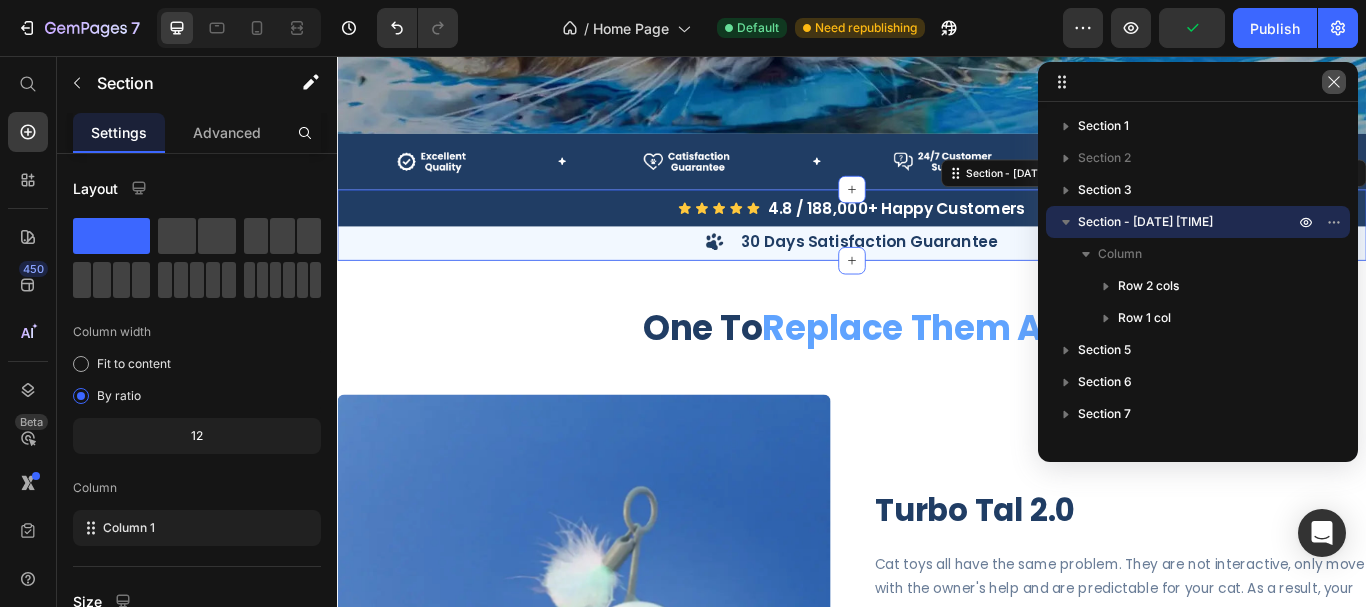 click 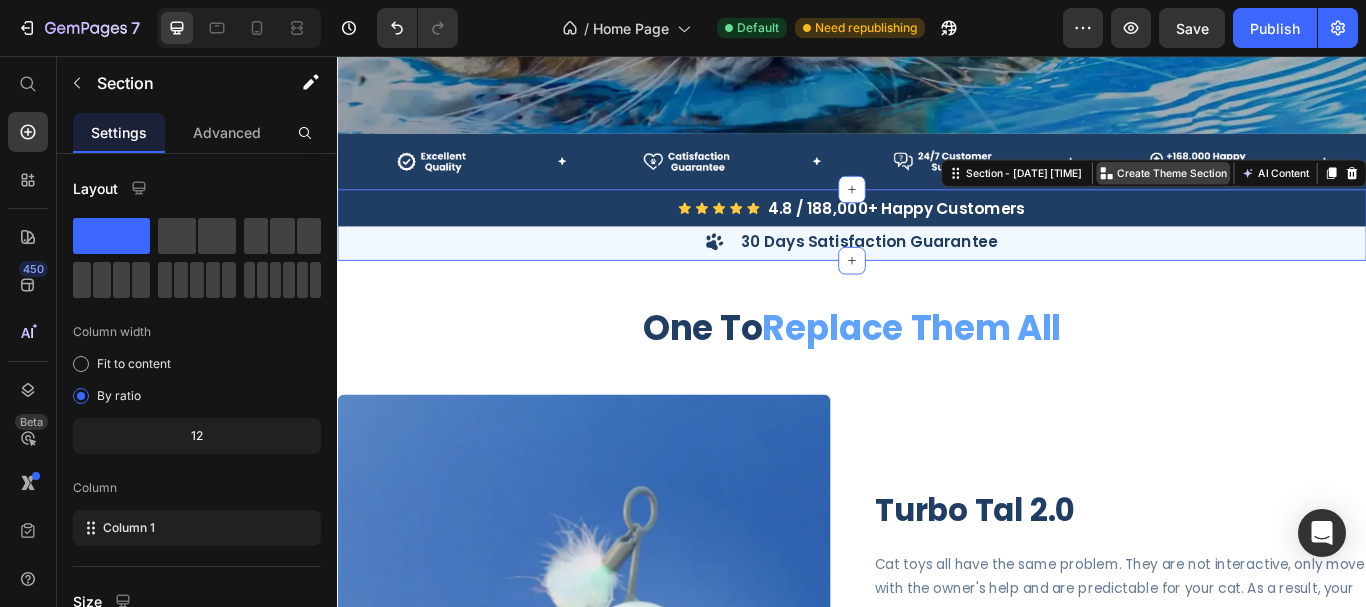 click on "Create Theme Section" at bounding box center (1310, 193) 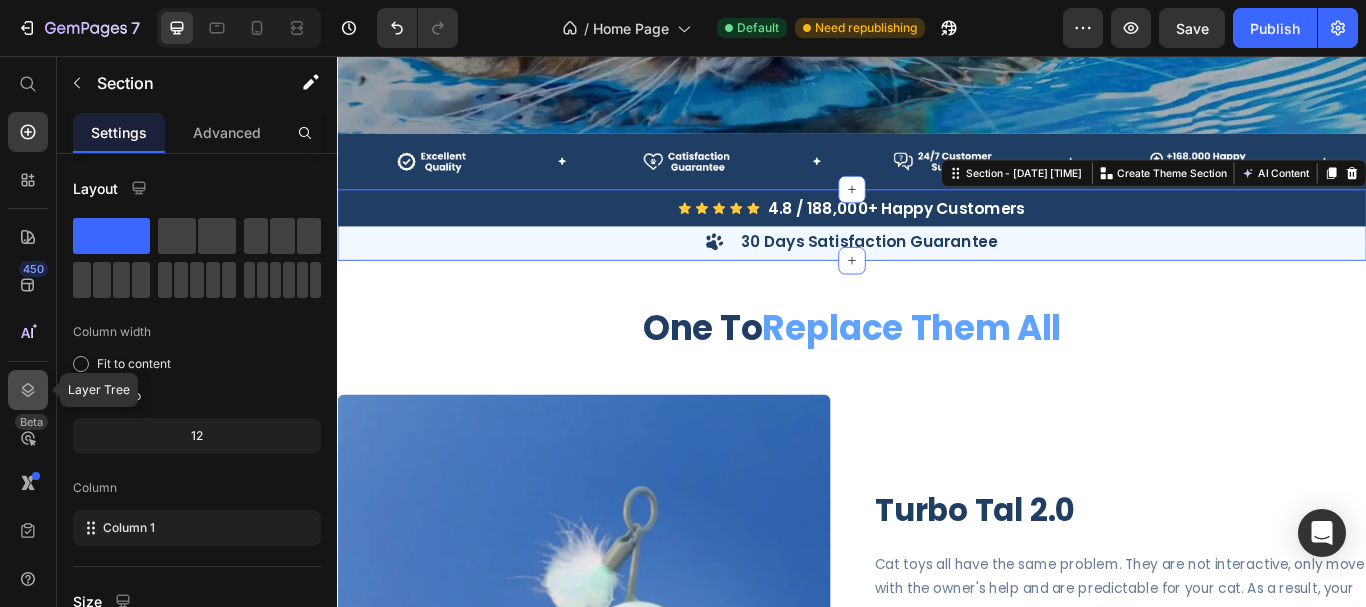 click 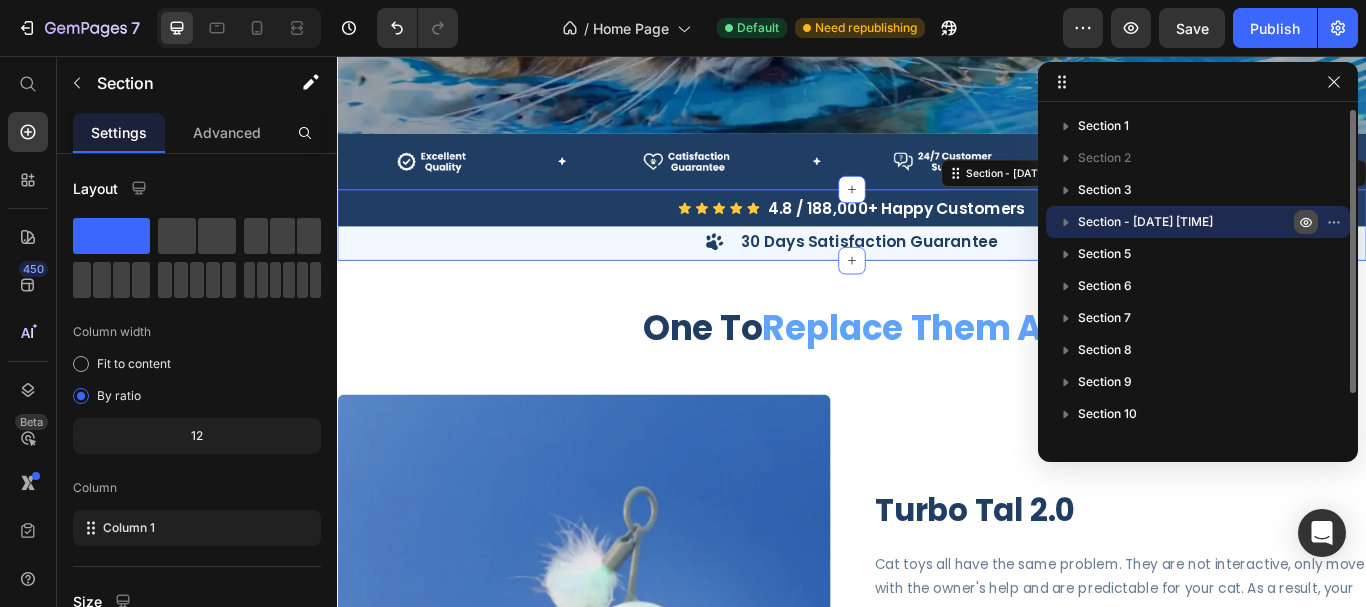 click 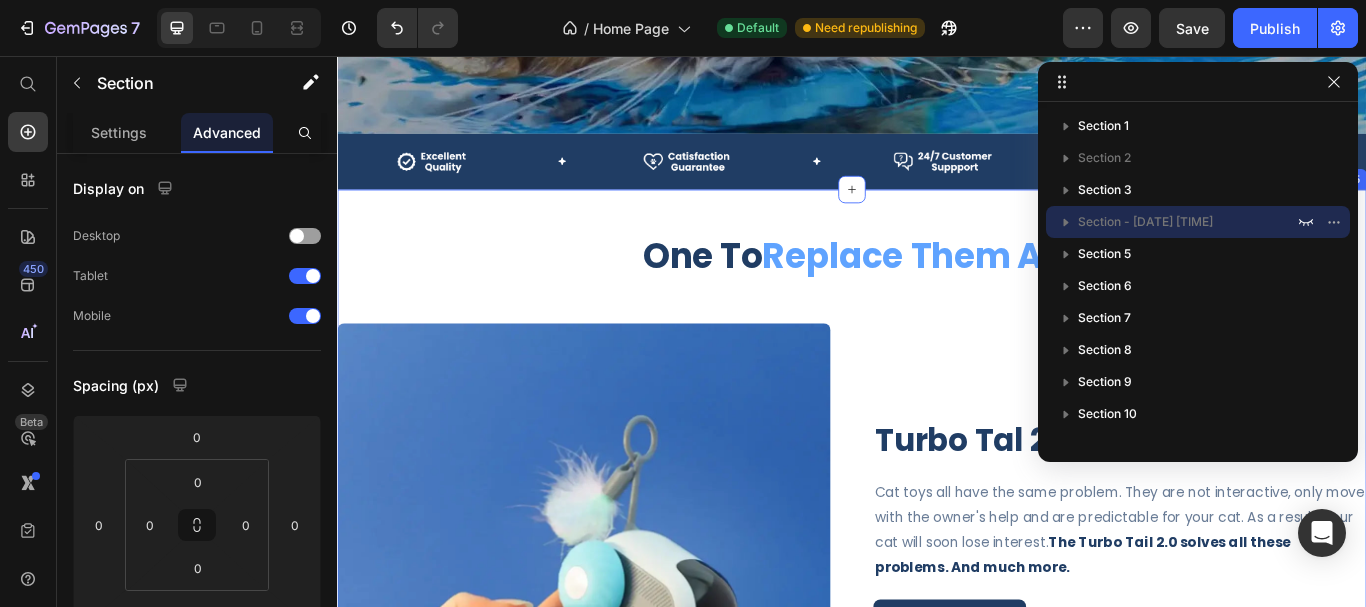 click on "One To  Replace Them All Heading Image Turbo Tal 2.0 Heading Cat toys all have the same problem. They are not interactive, only move with the owner's help and are predictable for your cat. As a result, your cat will soon lose interest.  The Turbo Tail 2.0 solves all these problems. And much more. Text Block
Learn More Button Icon Icon Icon Icon
Icon Icon List 4.8  |  168,000+   Happy Customers Text Block Row Image Free Shipping Text Block Advanced List Image 30 Day Guarantee Text Block Advanced List Row Row Section 5" at bounding box center [937, 593] 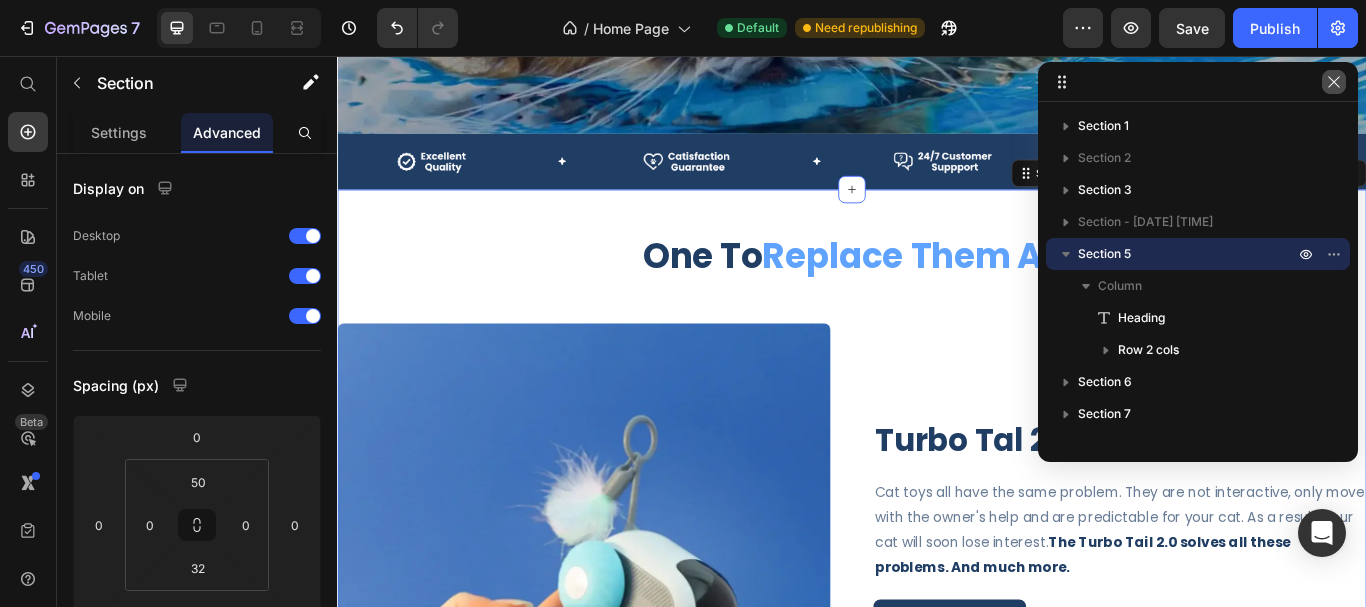 click 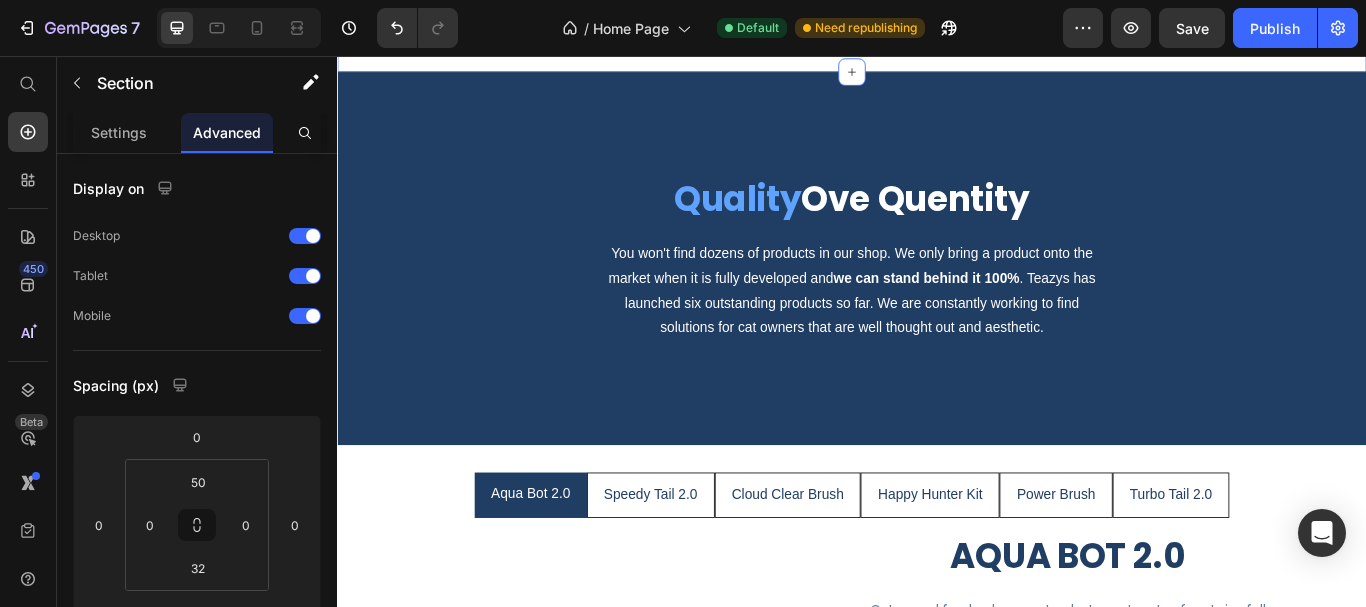 scroll, scrollTop: 1800, scrollLeft: 0, axis: vertical 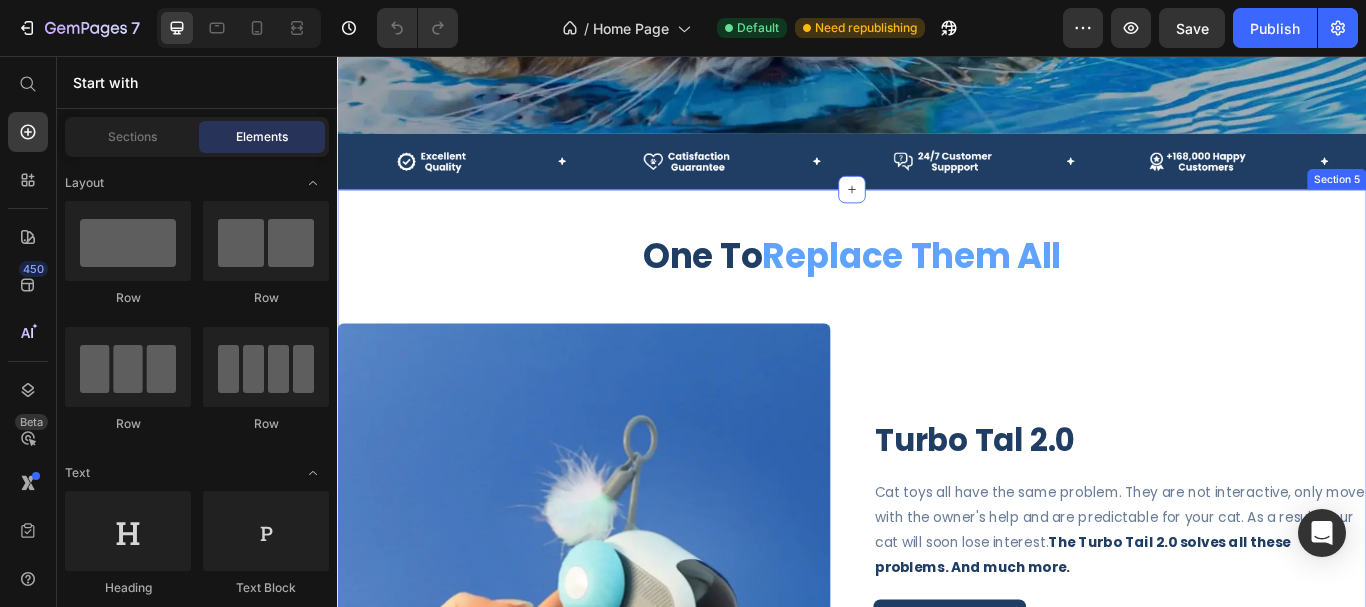 click on "One To  Replace Them All Heading Image Turbo Tal 2.0 Heading Cat toys all have the same problem. They are not interactive, only move with the owner's help and are predictable for your cat. As a result, your cat will soon lose interest.  The Turbo Tail 2.0 solves all these problems. And much more. Text Block
Learn More Button Icon Icon Icon Icon
Icon Icon List 4.8  |  168,000+   Happy Customers Text Block Row Image Free Shipping Text Block Advanced List Image 30 Day Guarantee Text Block Advanced List Row Row Section 5" at bounding box center [937, 593] 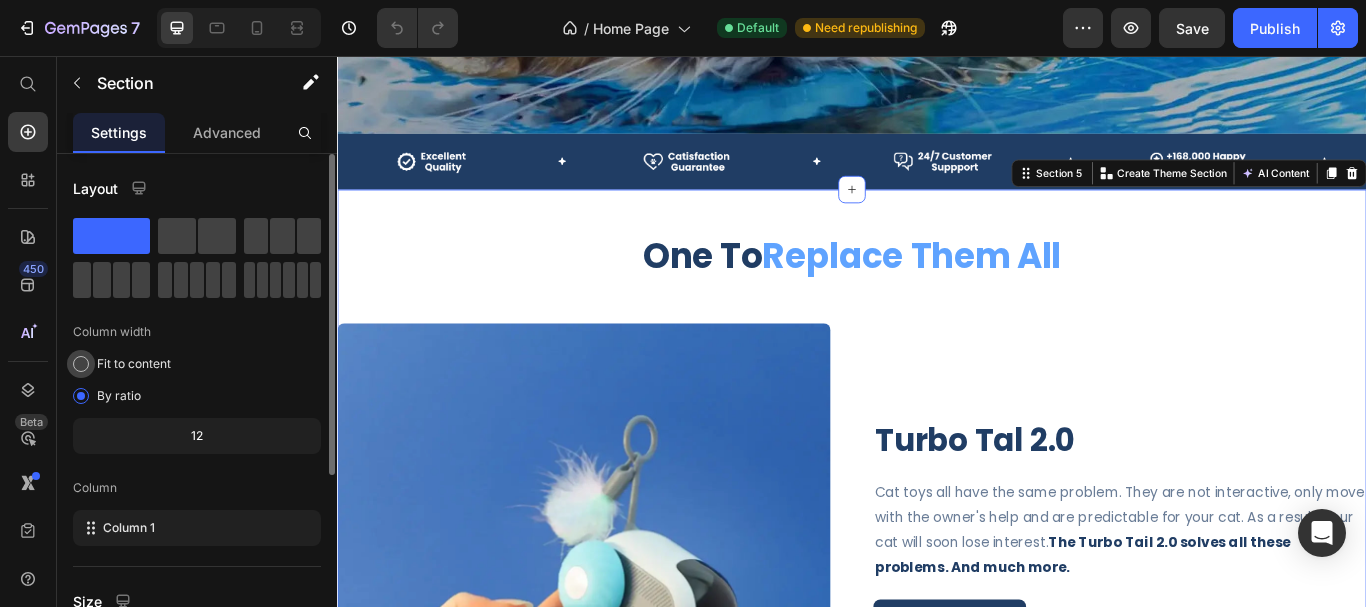 scroll, scrollTop: 298, scrollLeft: 0, axis: vertical 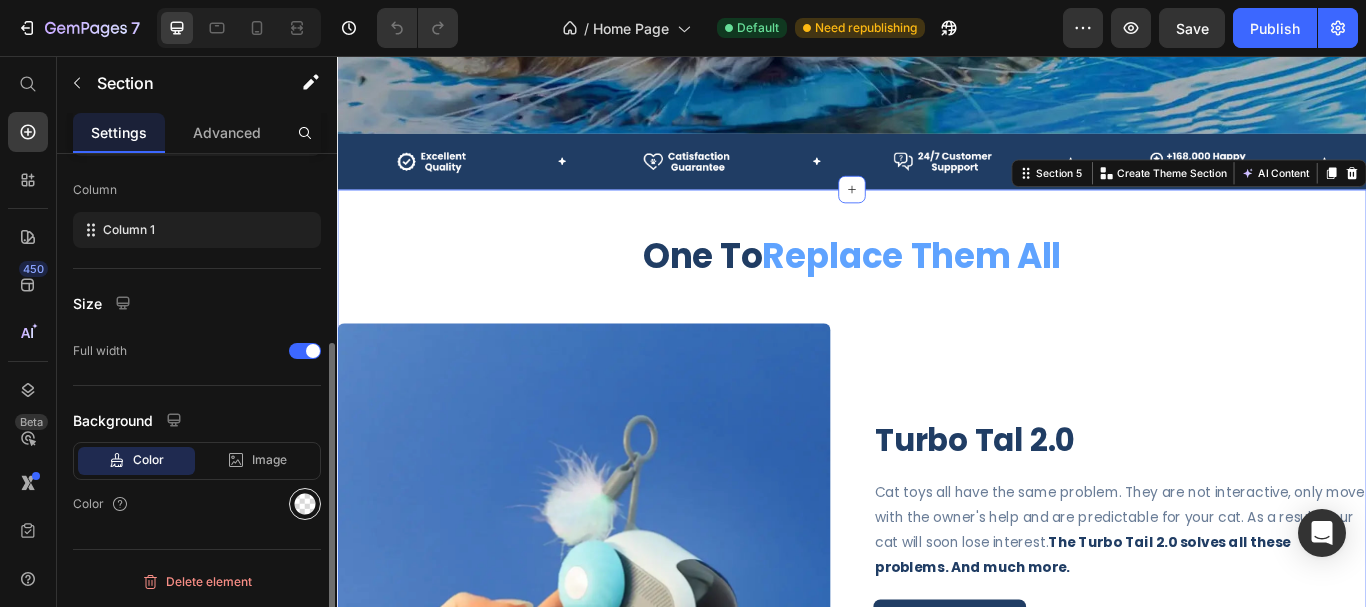 click 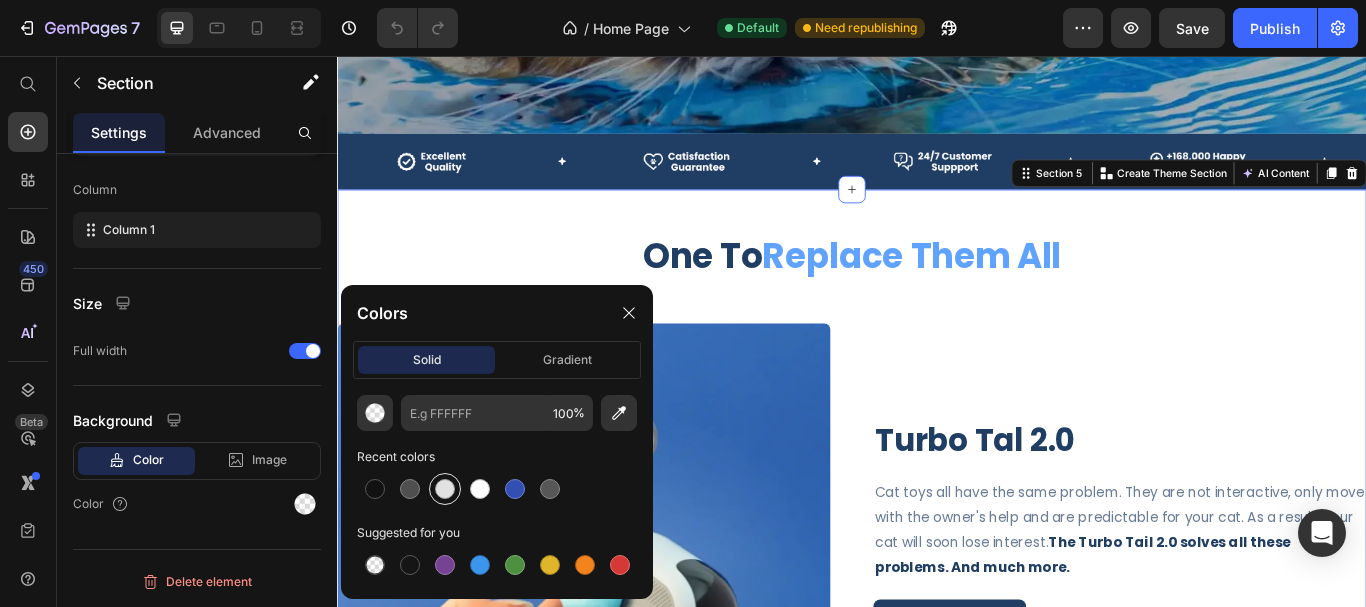 click at bounding box center [445, 489] 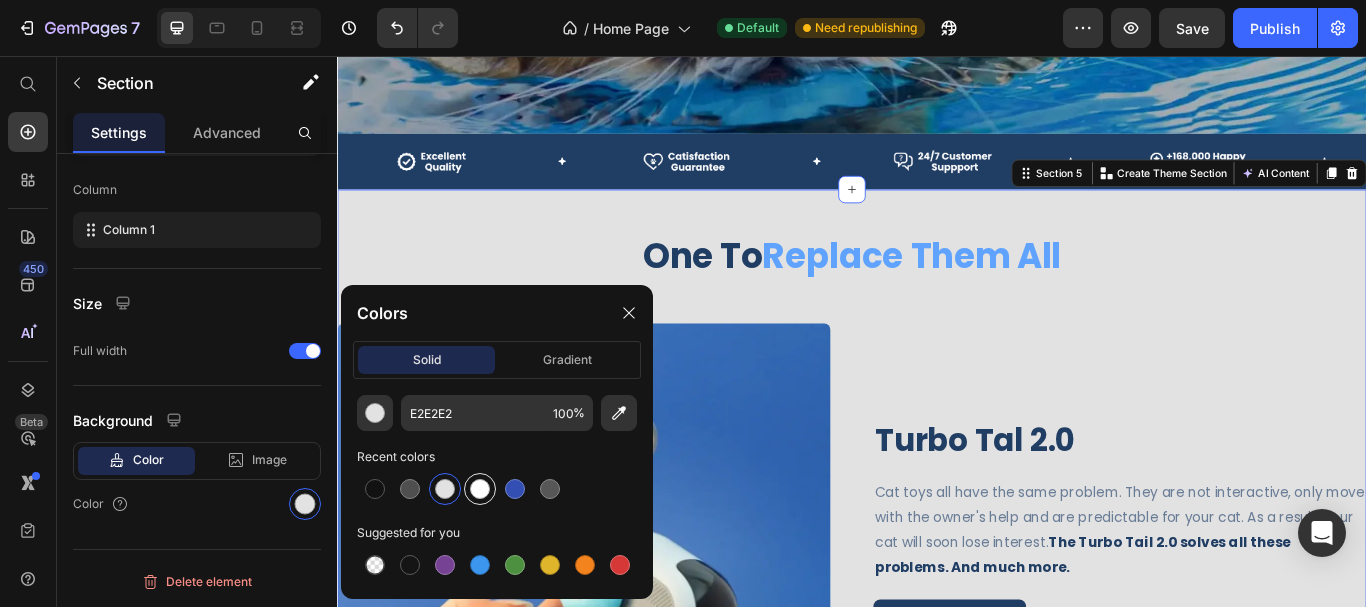 click at bounding box center [480, 489] 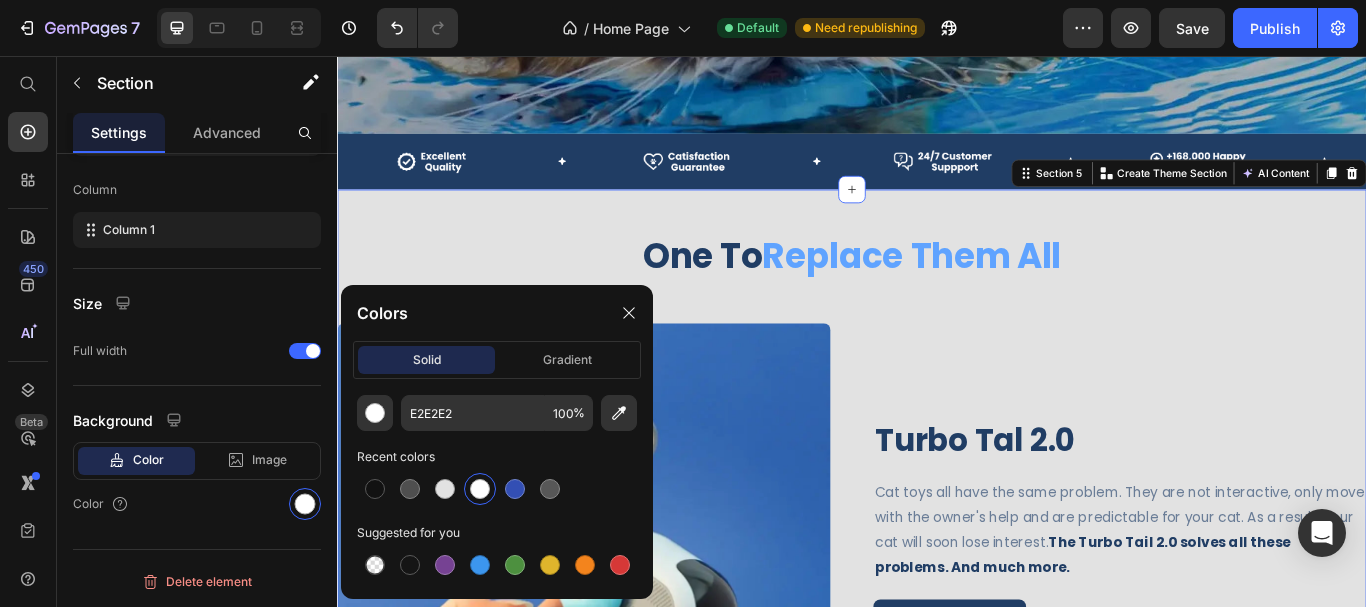 type on "FFFFFF" 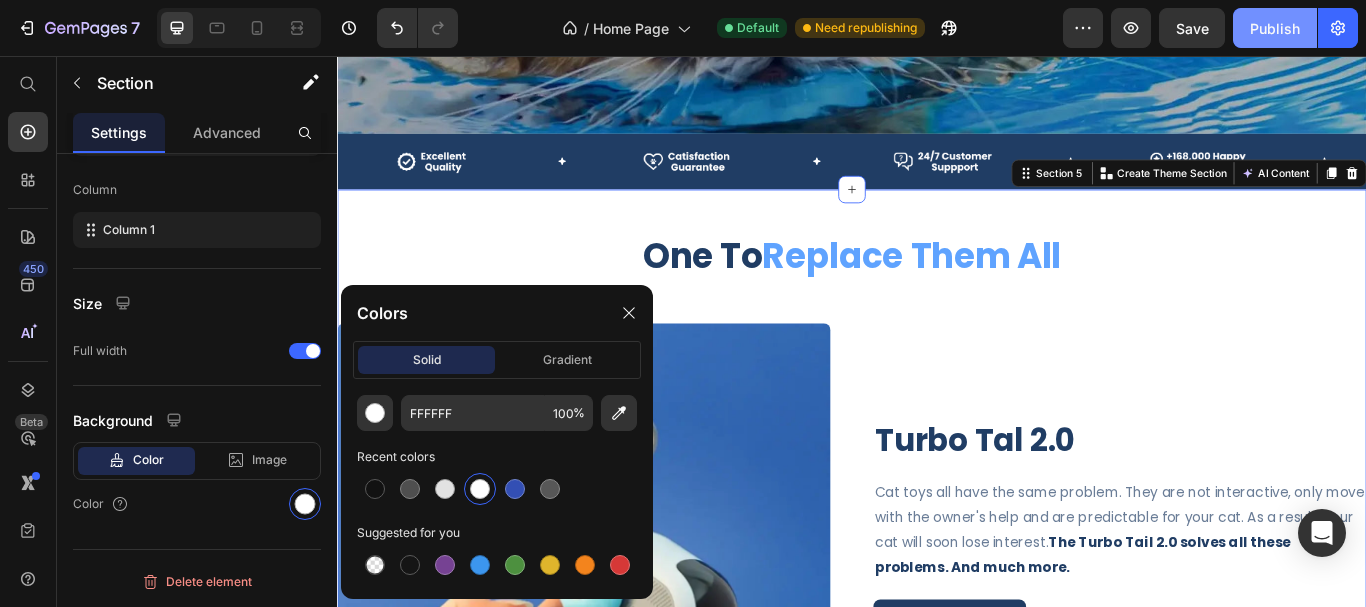 click on "Publish" at bounding box center (1275, 28) 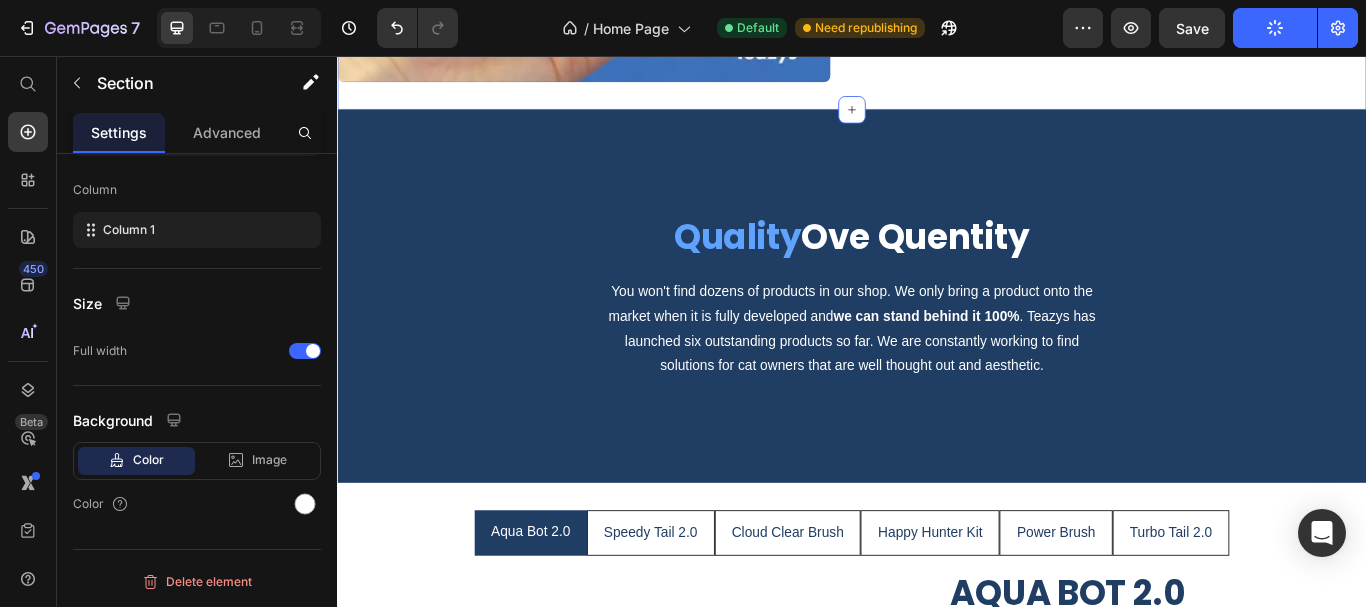 scroll, scrollTop: 1600, scrollLeft: 0, axis: vertical 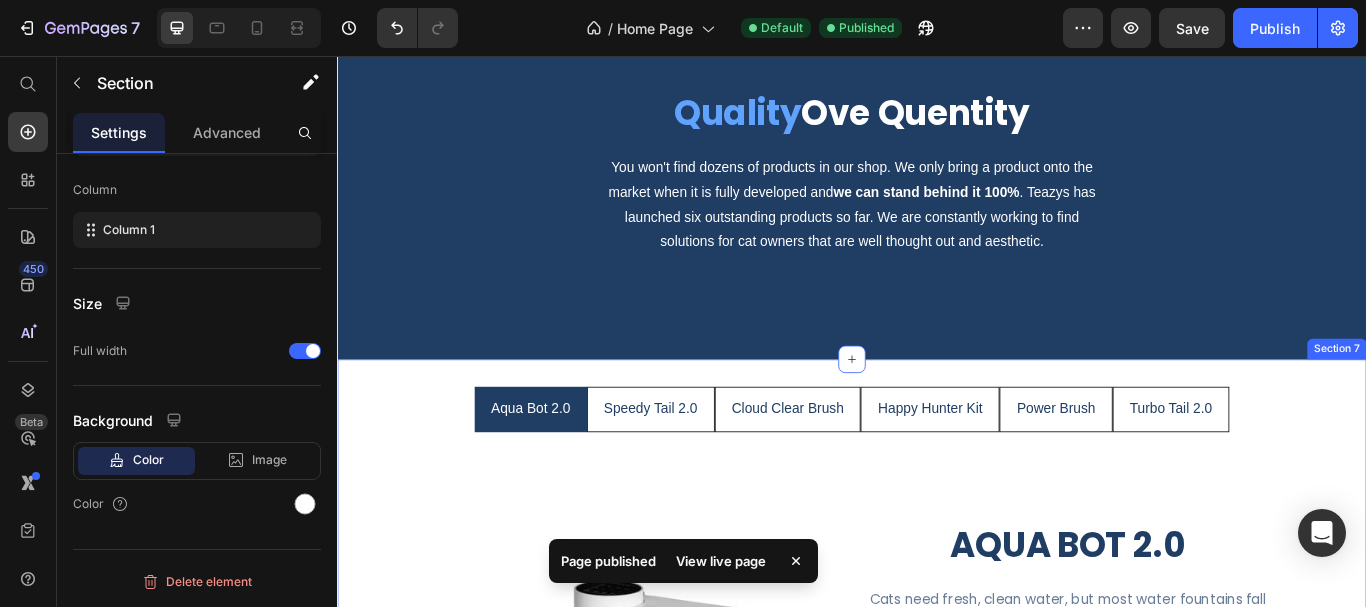 click on "Aqua Bot 2.0 Speedy Tail 2.0 Cloud Clear Brush Happy Hunter Kit Power Brush Turbo Tail 2.0 Image AQUA BOT 2.0 Heading Cats need fresh, clean water, but most water fountains fall short. They rely on filters that need constant replacement, circulate old water, and require frequent cleaning. The result? High costs, wasted time, and a not-so-fresh drinking experience.  The Aqua Bot 2.0 eliminates all these issues-and more. Text Block
I want This Button Row Image SPEEDY TAIL 2.0 Heading Cats are natural hunters, but most toys just let them down. They need you to keep them moving or, even worse, are too predictable. The result? Another unused toy collecting dust.  The Speedy Tail 2.0 solves all these Text Block
I want This Button Row Image CLOUD CARE BRUSH Heading Transform grooming time into a spa day for your cat with the CLOUD CARE BRUSH. Its cloud-soft bristles and gentle nano mist soothe and relax your feline friend,  Text Block
I want This Button Row Image Row" at bounding box center (937, 732) 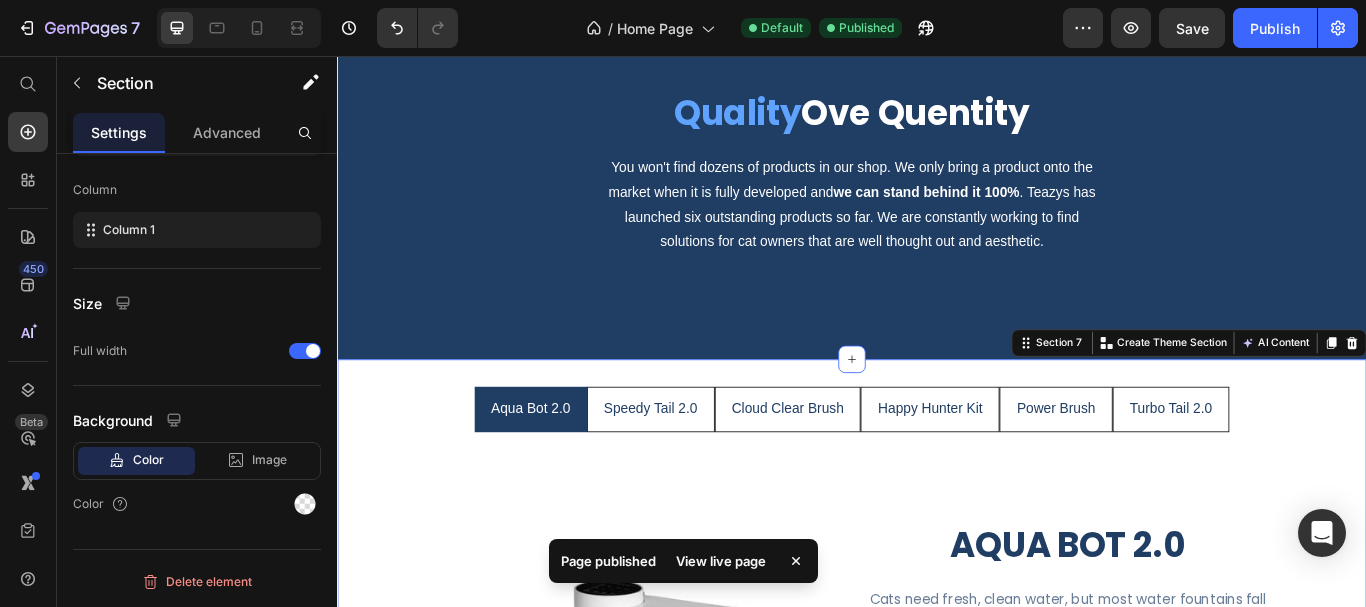 scroll, scrollTop: 1800, scrollLeft: 0, axis: vertical 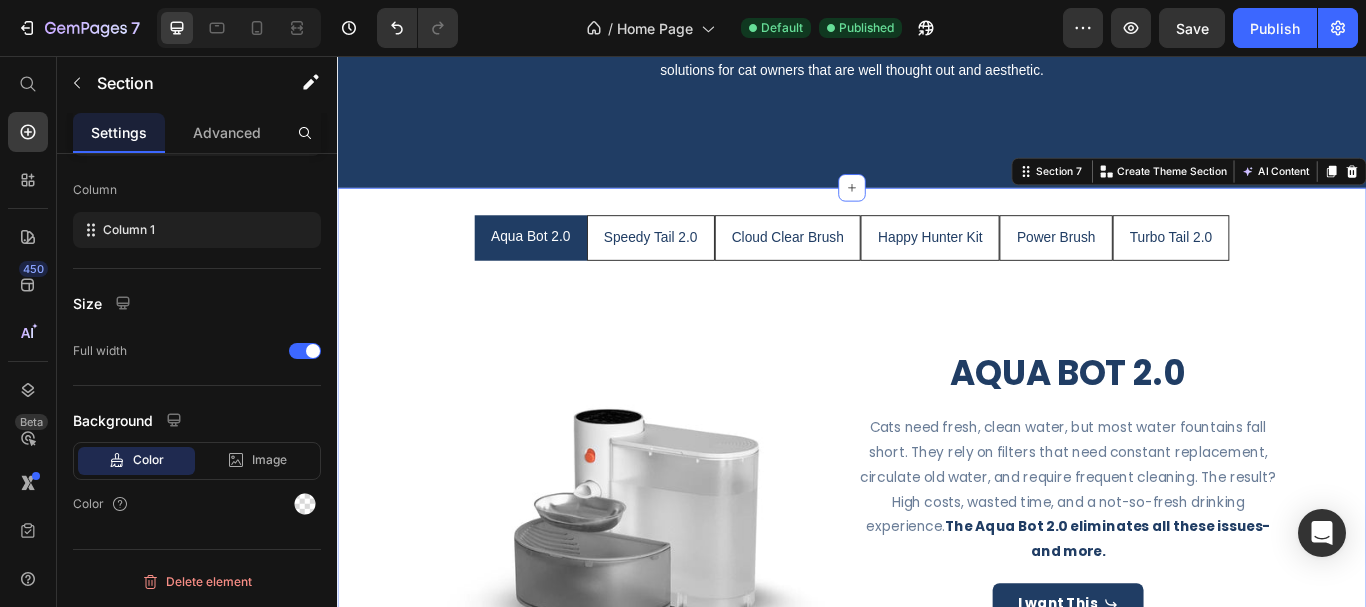 click on "Aqua Bot 2.0 Speedy Tail 2.0 Cloud Clear Brush Happy Hunter Kit Power Brush Turbo Tail 2.0 Image AQUA BOT 2.0 Heading Cats need fresh, clean water, but most water fountains fall short. They rely on filters that need constant replacement, circulate old water, and require frequent cleaning. The result? High costs, wasted time, and a not-so-fresh drinking experience.  The Aqua Bot 2.0 eliminates all these issues-and more. Text Block
I want This Button Row Image SPEEDY TAIL 2.0 Heading Cats are natural hunters, but most toys just let them down. They need you to keep them moving or, even worse, are too predictable. The result? Another unused toy collecting dust.  The Speedy Tail 2.0 solves all these Text Block
I want This Button Row Image CLOUD CARE BRUSH Heading Transform grooming time into a spa day for your cat with the CLOUD CARE BRUSH. Its cloud-soft bristles and gentle nano mist soothe and relax your feline friend,  Text Block
I want This Button Row Image Row" at bounding box center [937, 532] 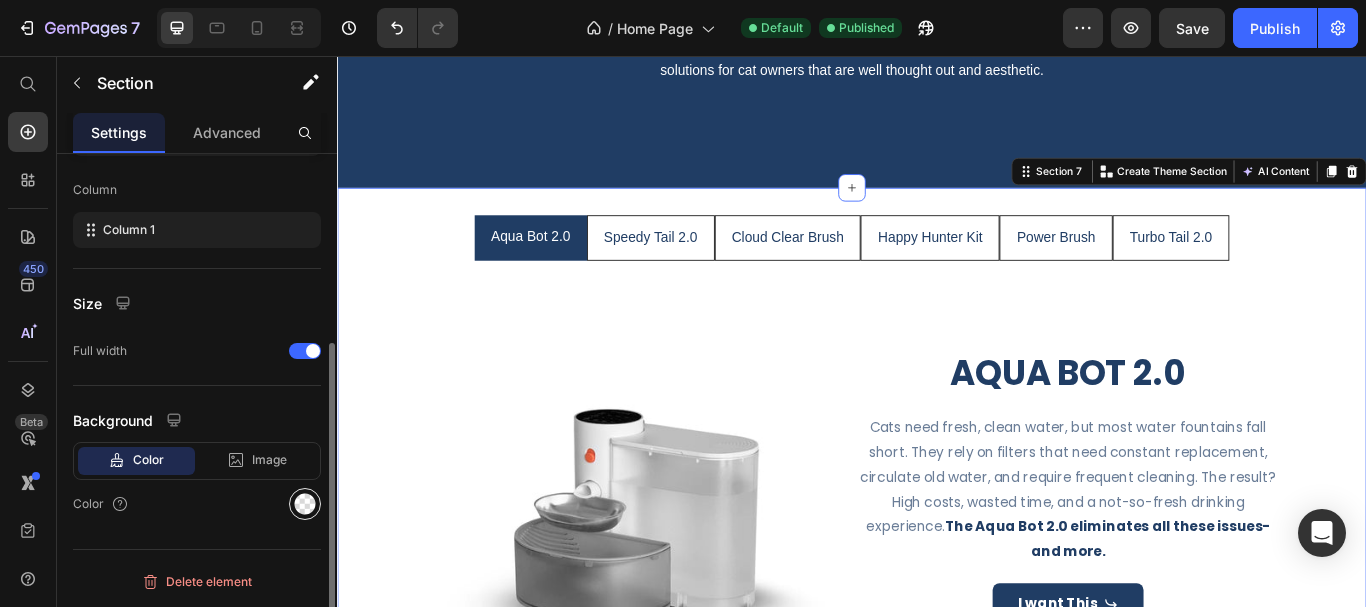 click 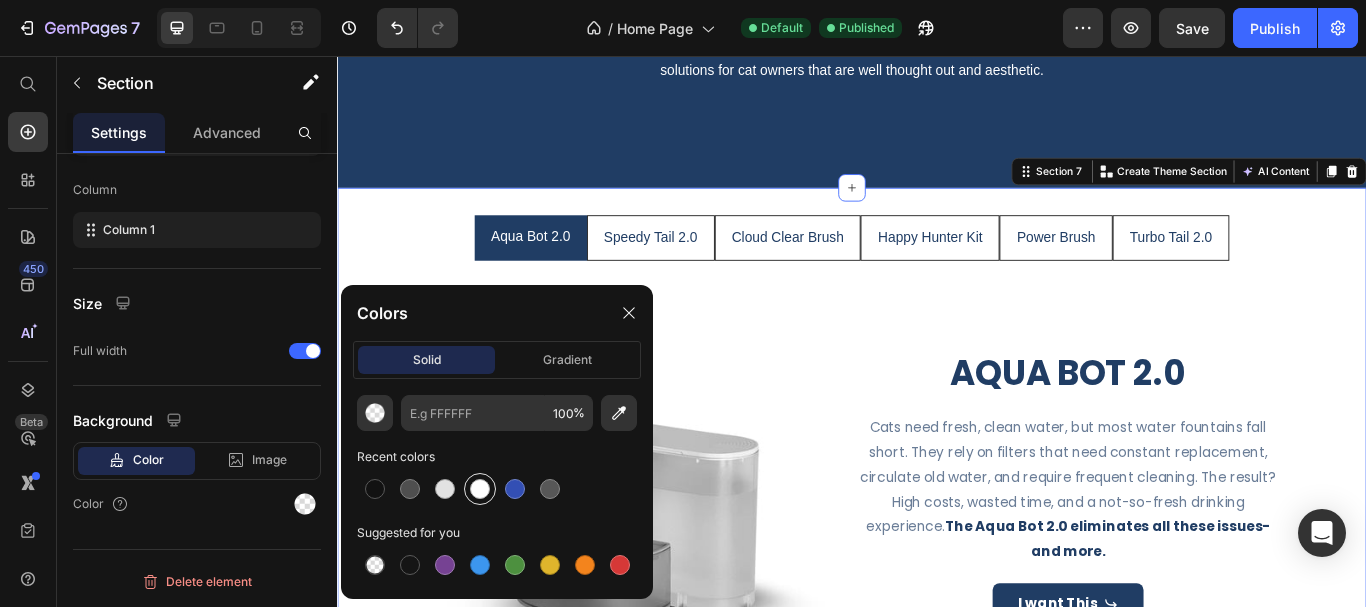 click at bounding box center [480, 489] 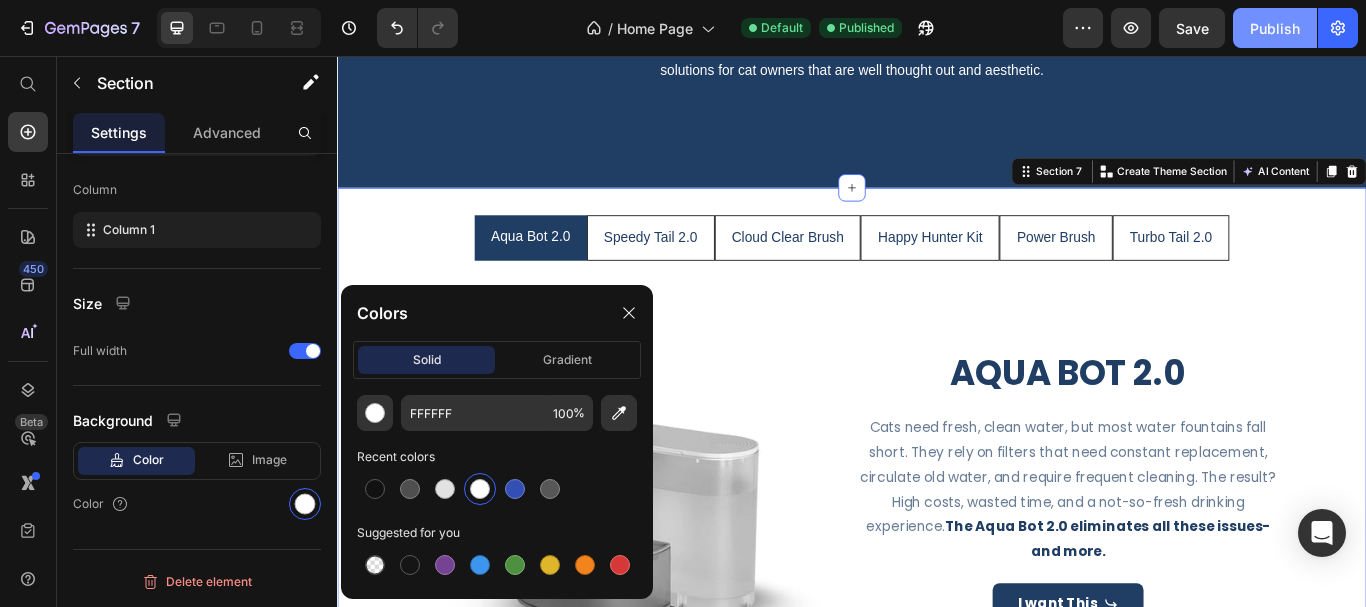 click on "Publish" at bounding box center [1275, 28] 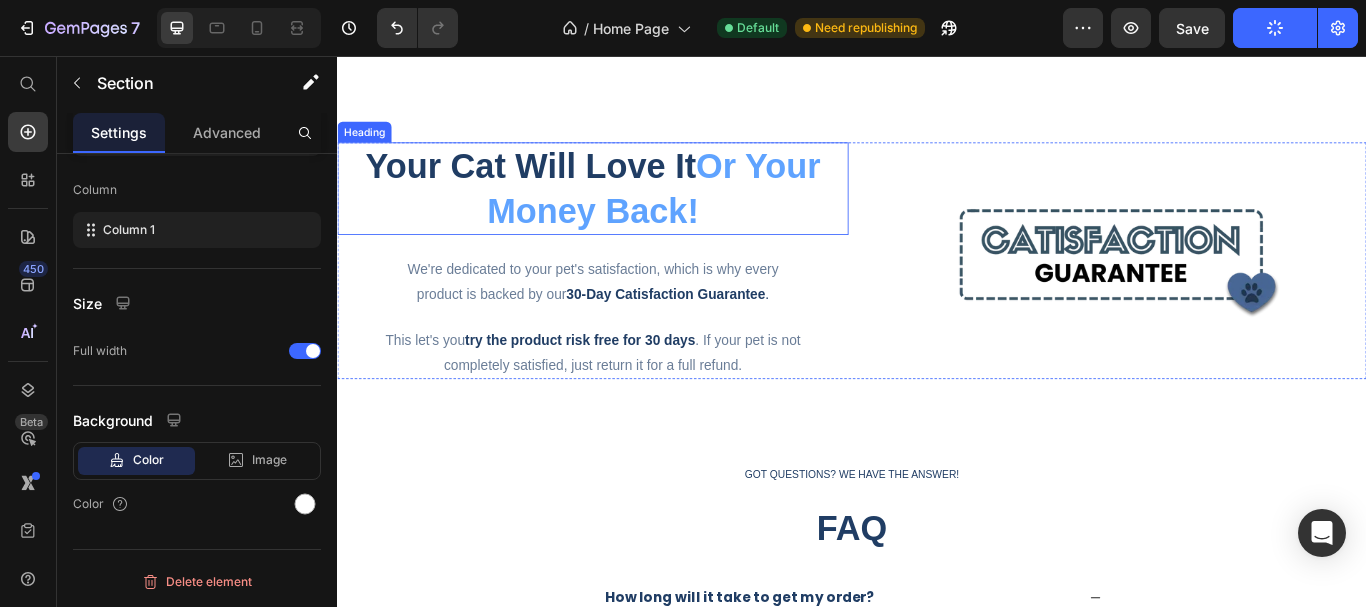 scroll, scrollTop: 3500, scrollLeft: 0, axis: vertical 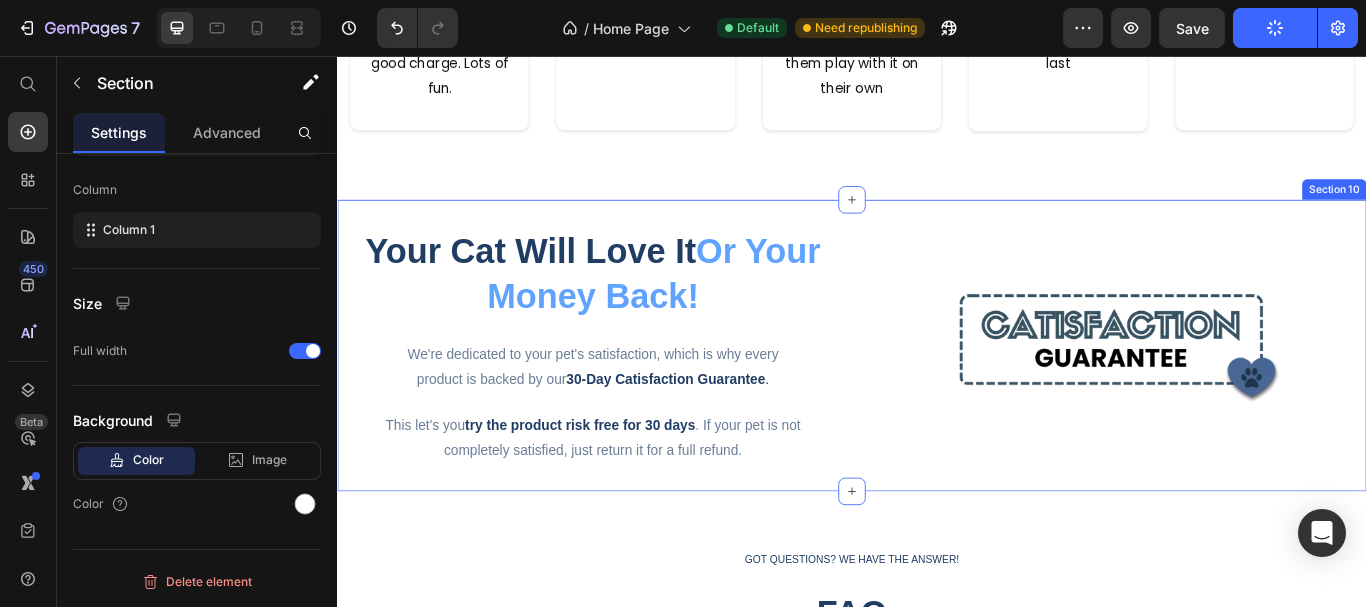 click on "Your Cat Will Love It  Or Your Money Back! Heading We're dedicated to your pet's satisfaction, which is why every product is backed by our  30-Day Catisfaction Guarantee . Text Block This let's you  try the product risk free for 30 days . If your pet is not completely satisfied, just return it for a full refund. Text Block Image Row Section 10" at bounding box center (937, 394) 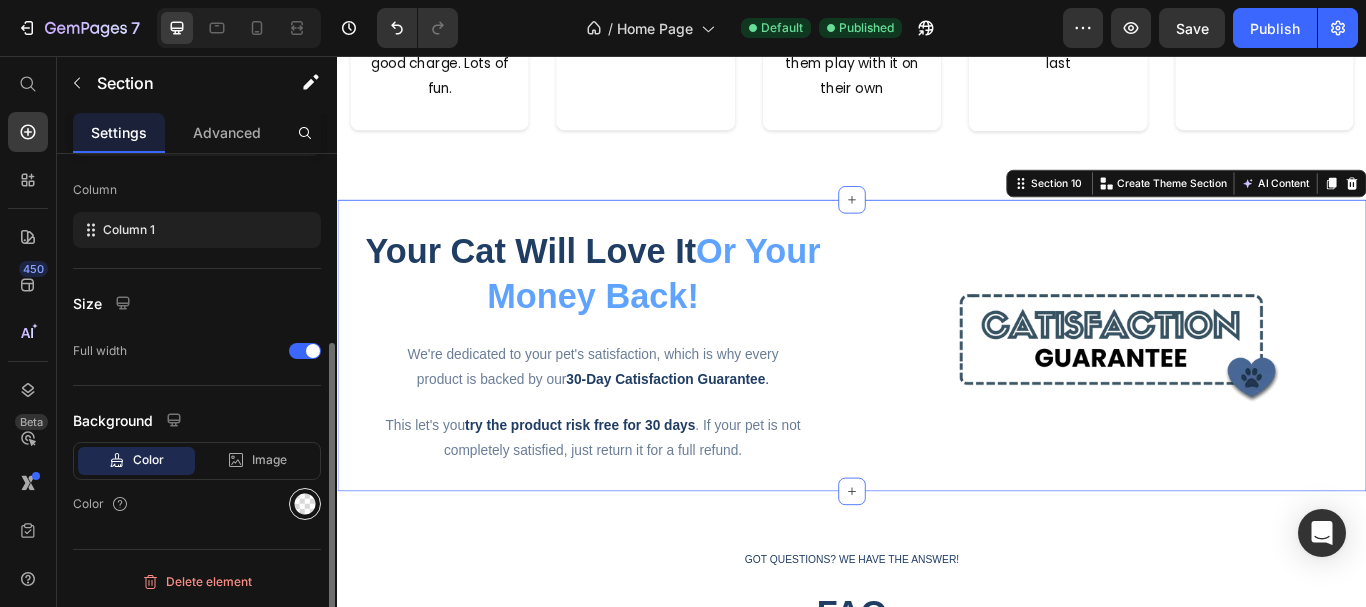 click at bounding box center (305, 504) 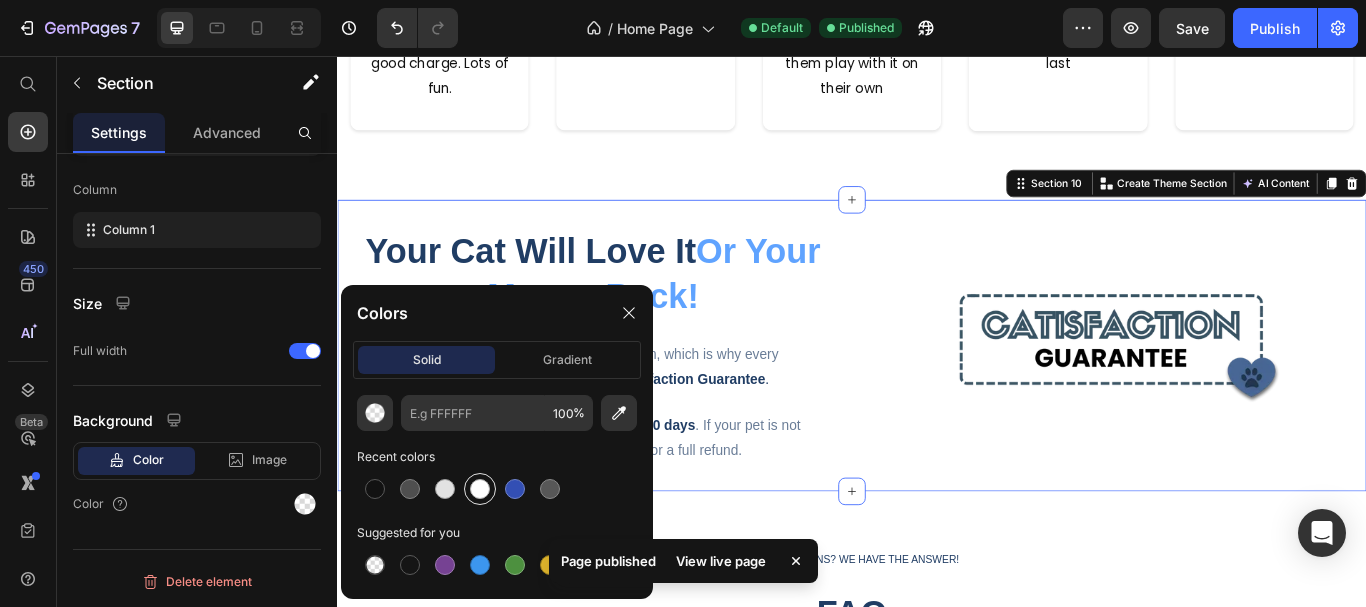 click at bounding box center [480, 489] 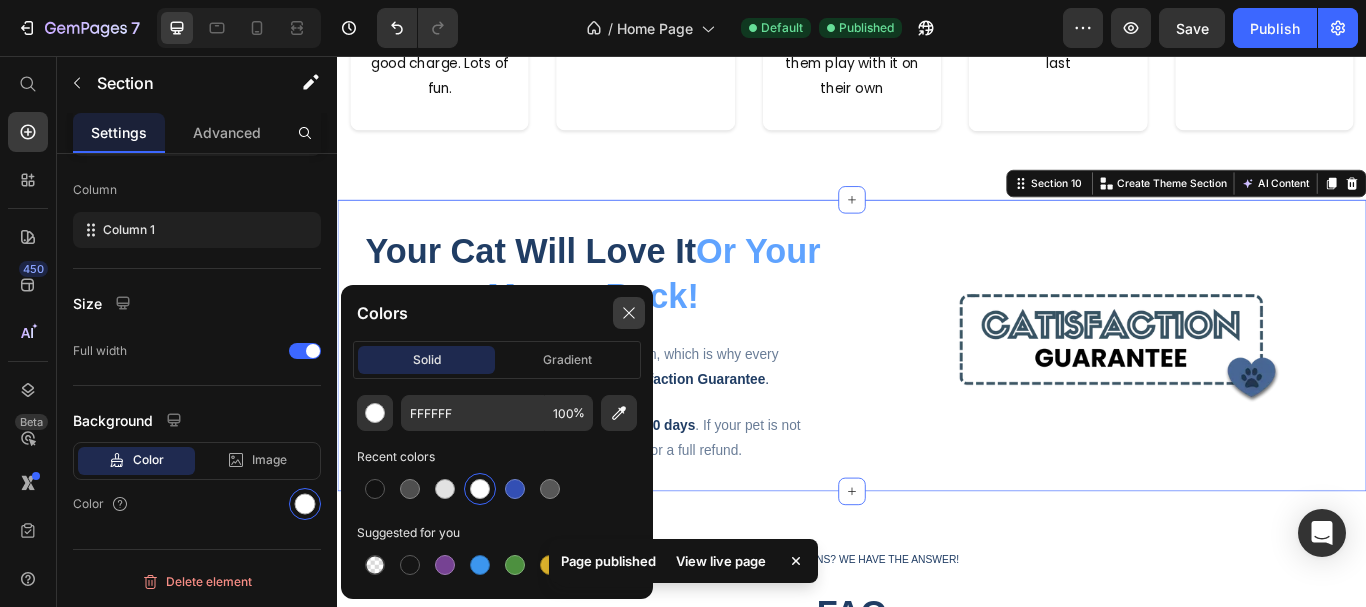 click 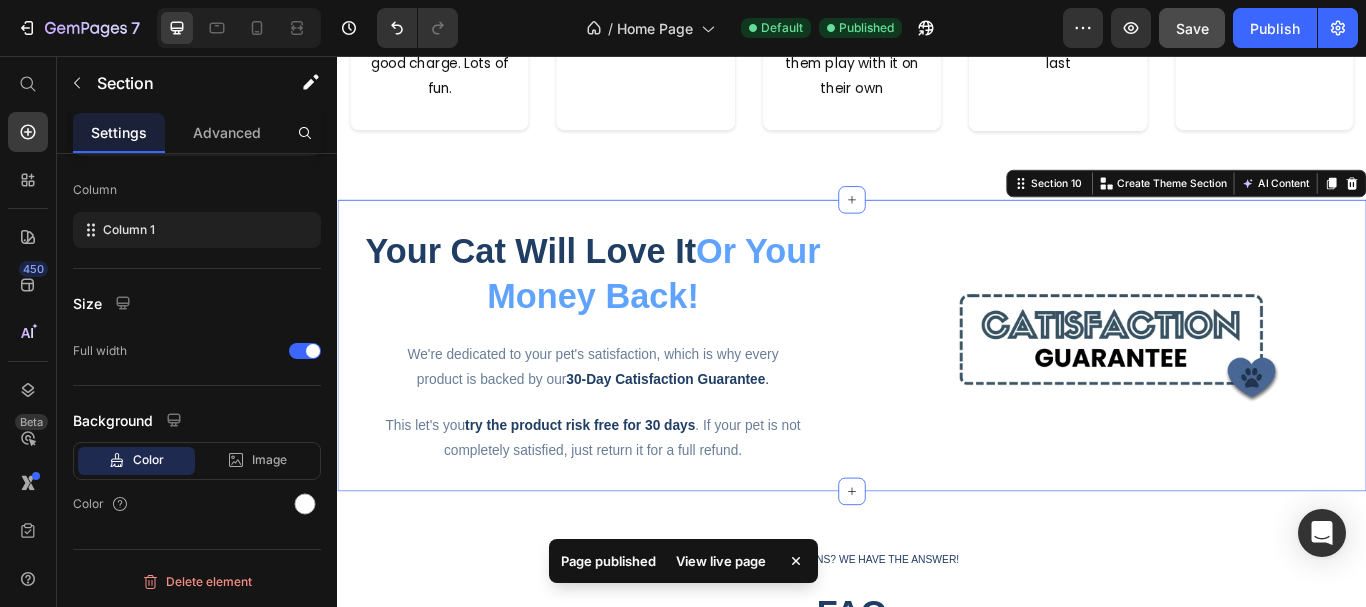 click on "Save" at bounding box center (1192, 28) 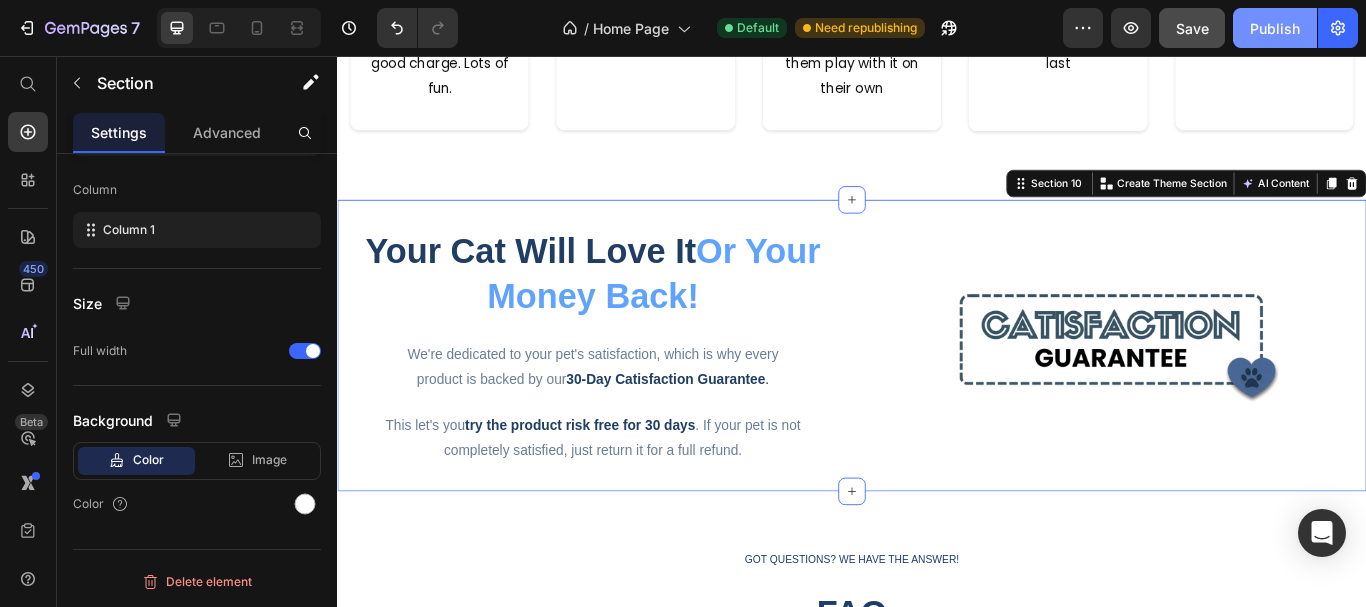 click on "Publish" at bounding box center [1275, 28] 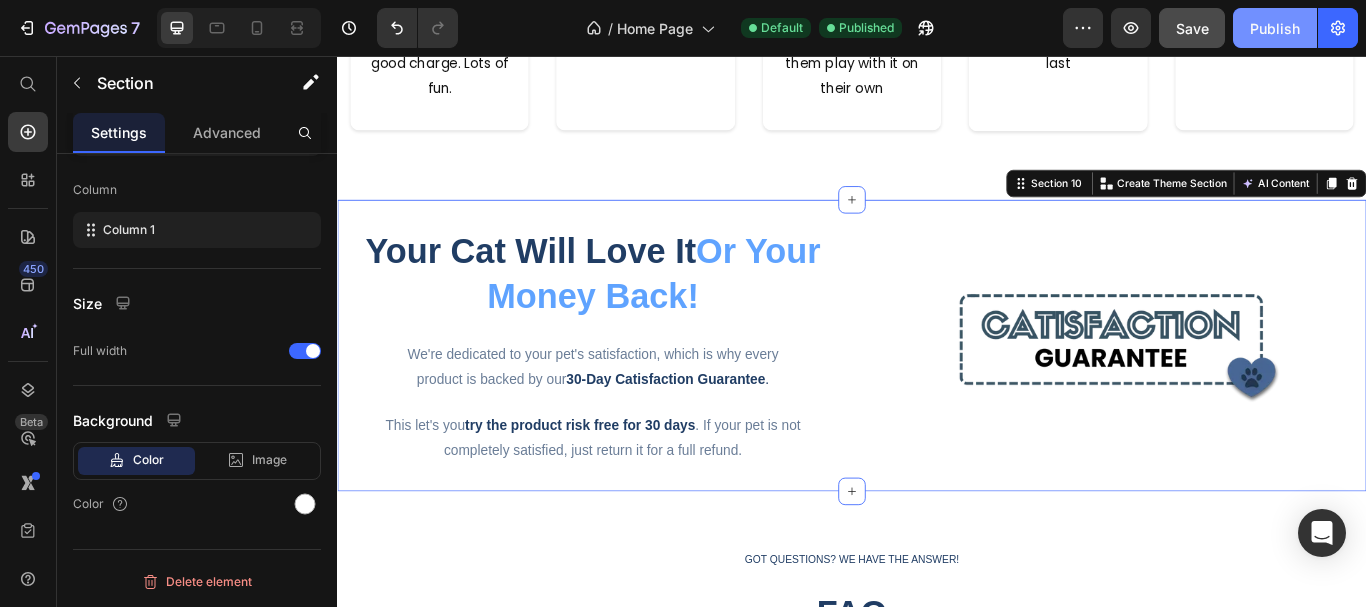 click on "Publish" at bounding box center [1275, 28] 